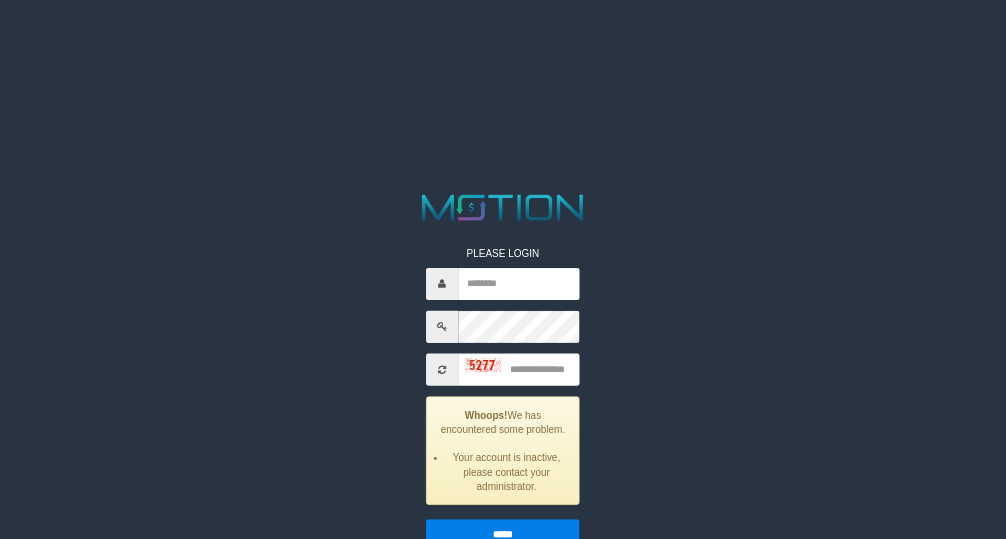 scroll, scrollTop: 0, scrollLeft: 0, axis: both 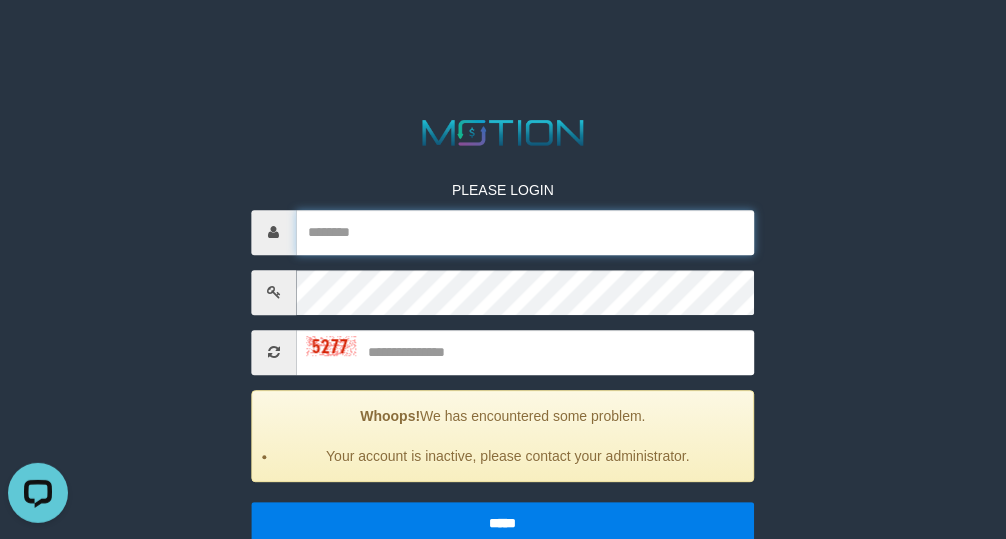 click at bounding box center (525, 232) 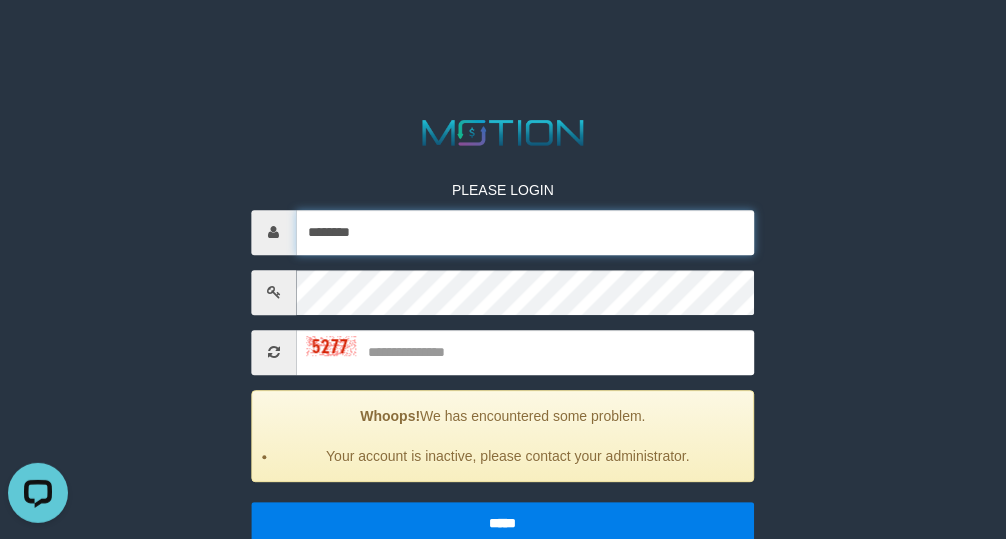 type on "********" 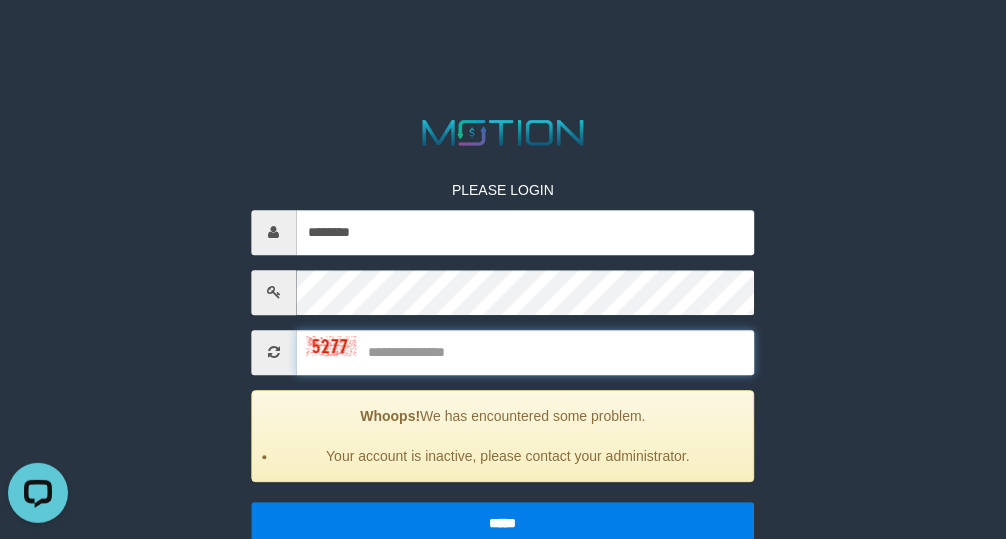drag, startPoint x: 417, startPoint y: 361, endPoint x: 426, endPoint y: 351, distance: 13.453624 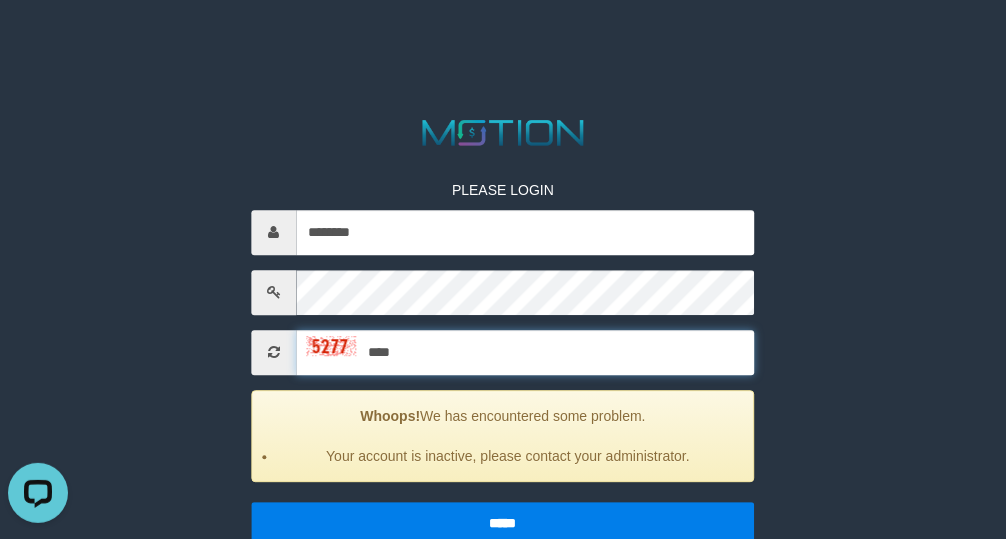 type on "****" 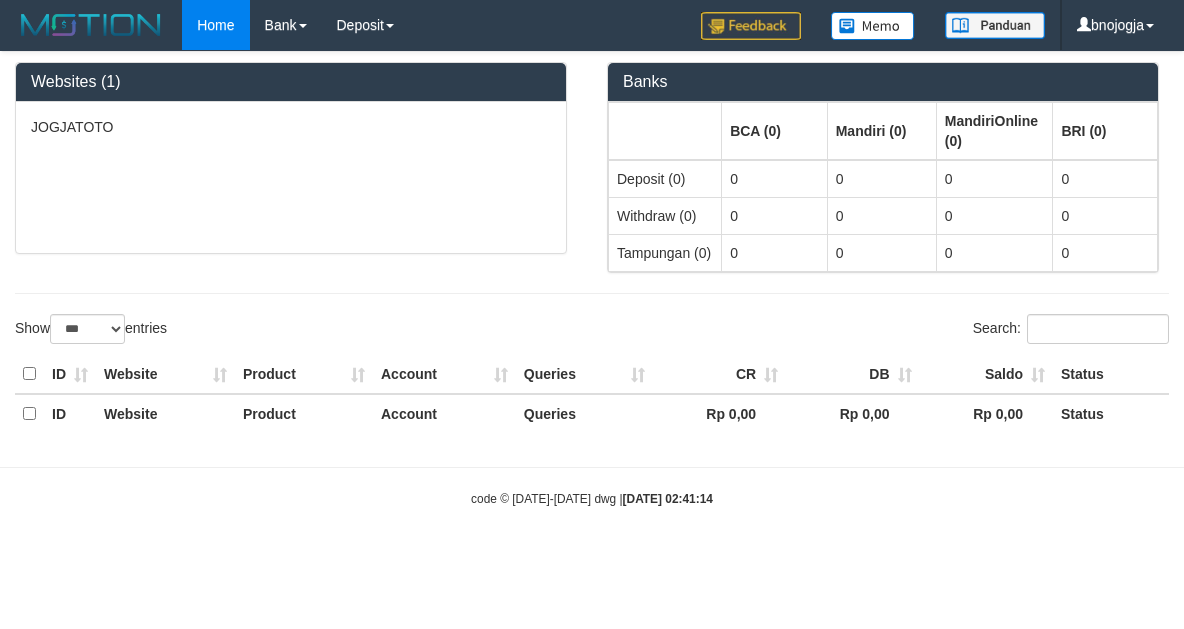select on "***" 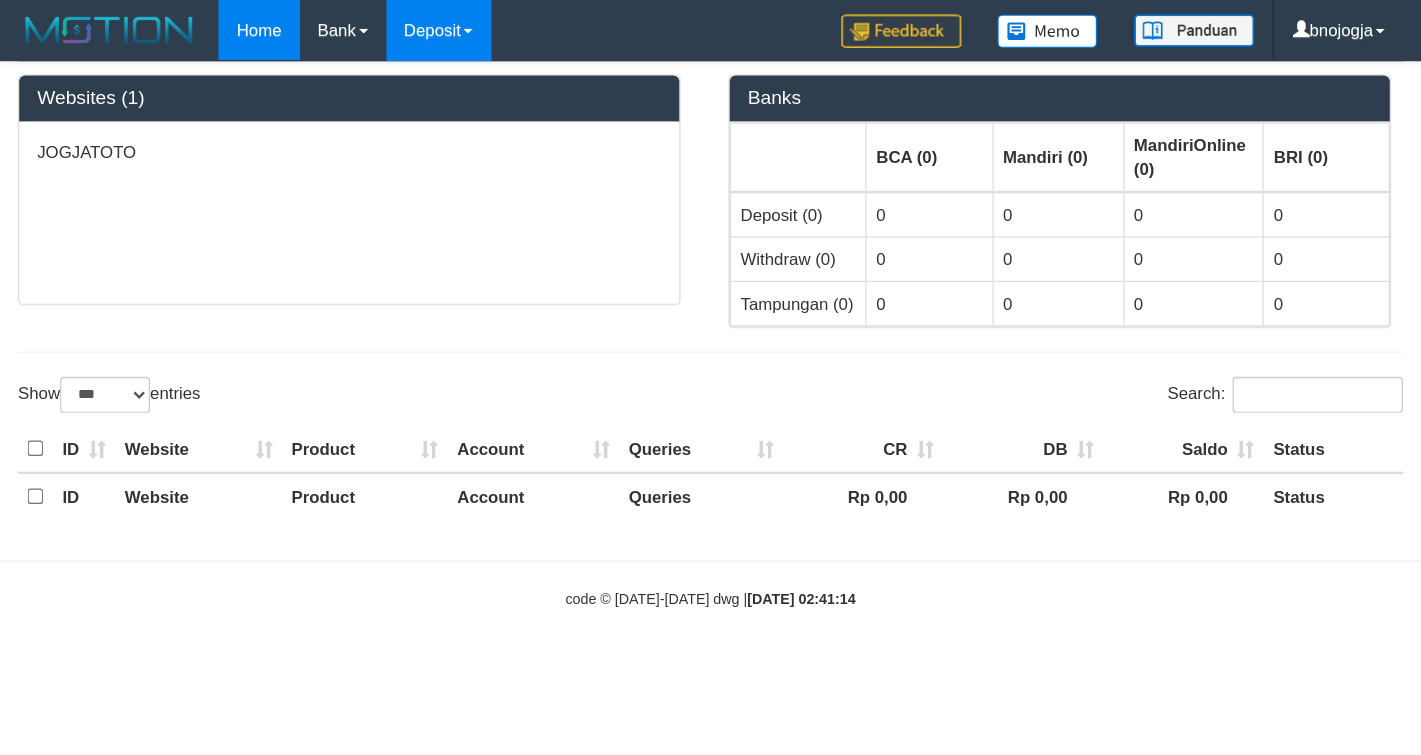 scroll, scrollTop: 0, scrollLeft: 0, axis: both 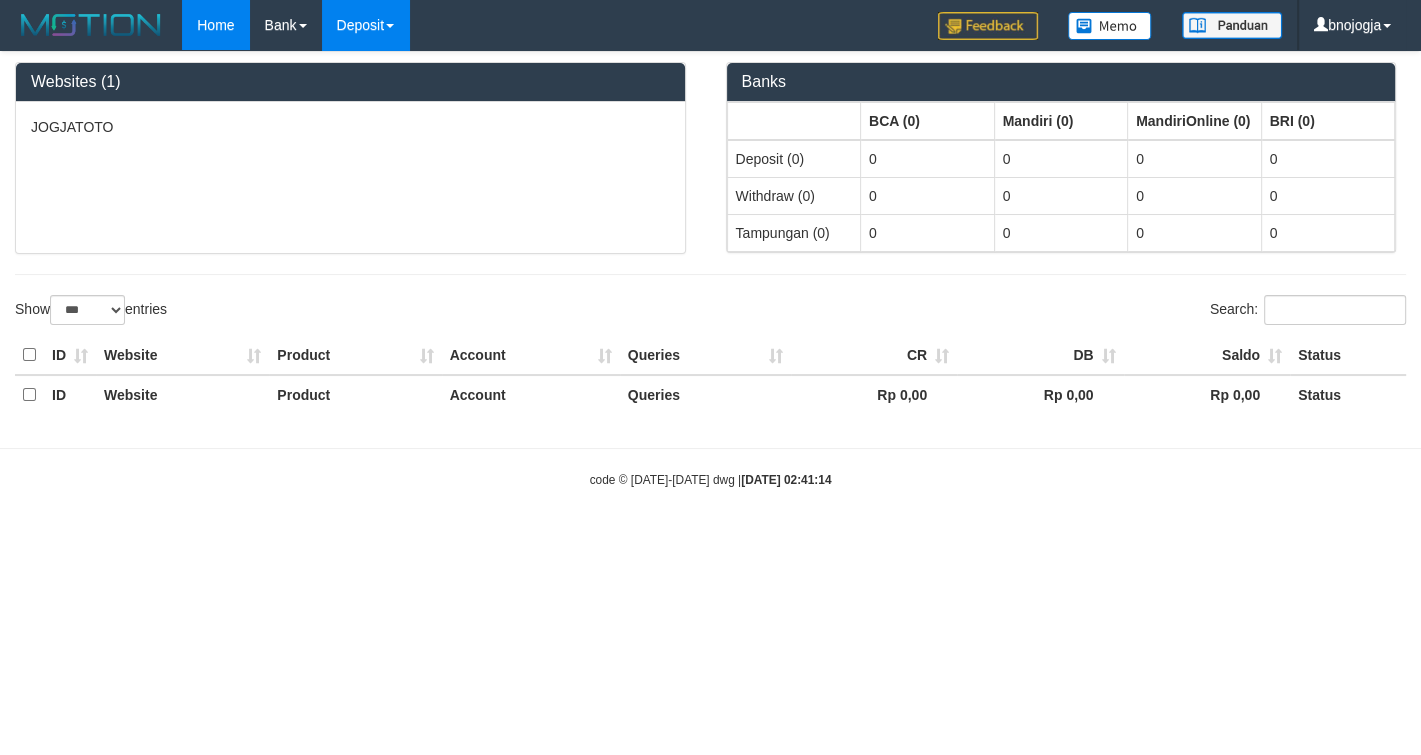 click on "Deposit" at bounding box center [365, 25] 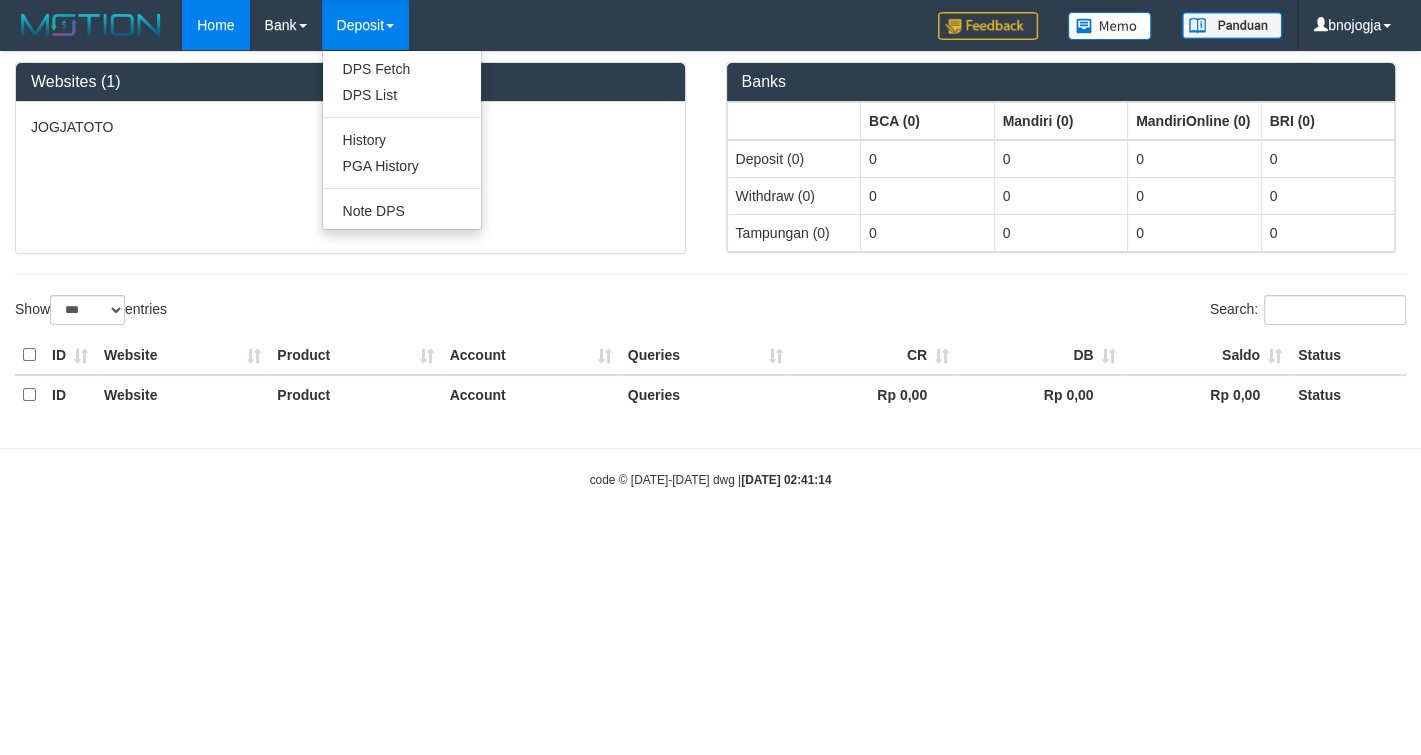 click on "Deposit" at bounding box center (365, 25) 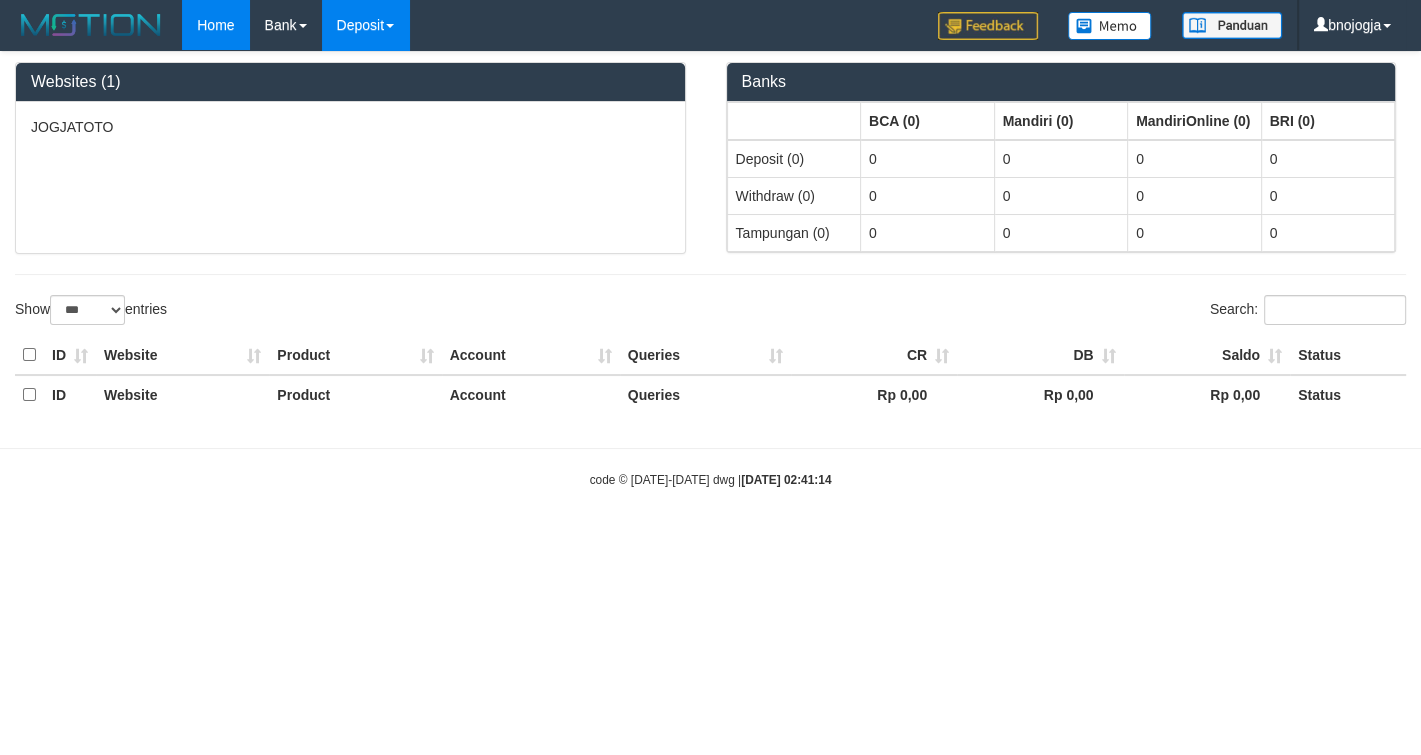 click on "Deposit" at bounding box center (365, 25) 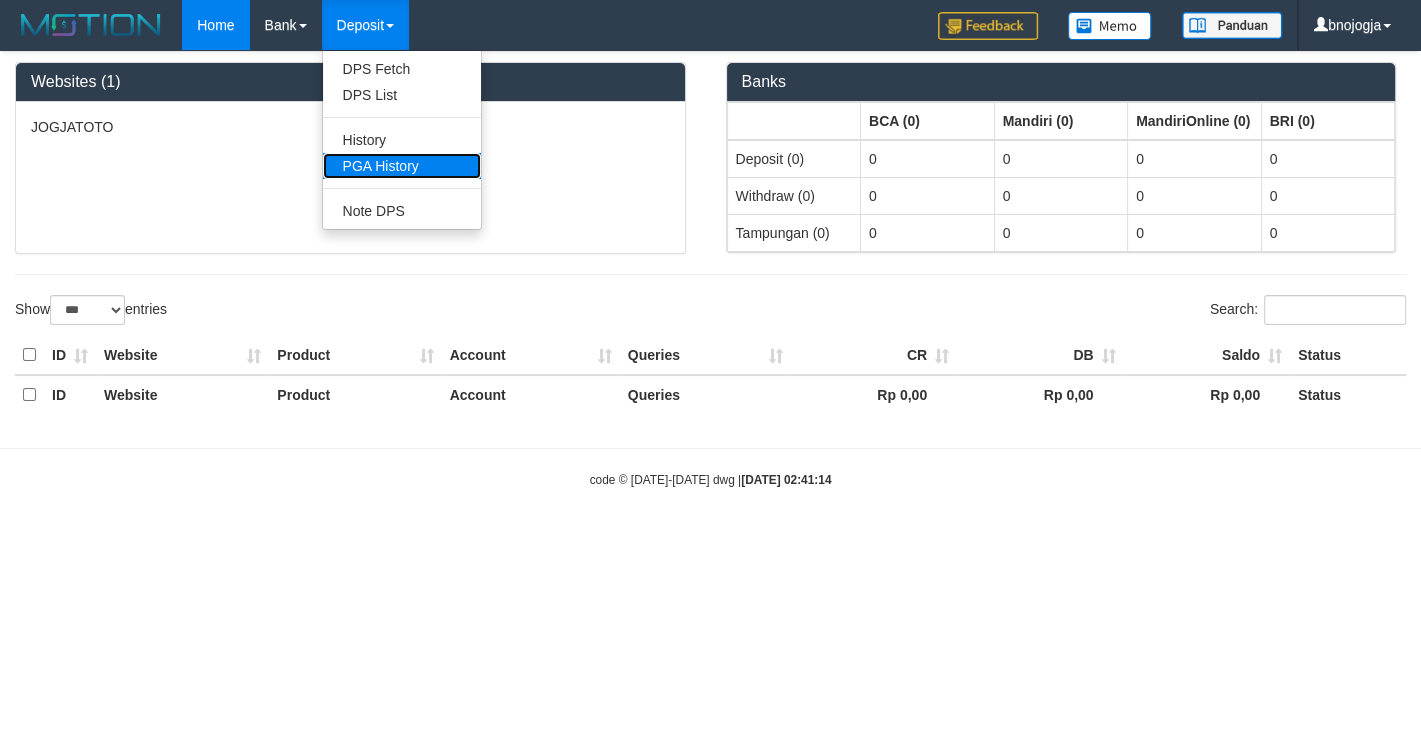 click on "PGA History" at bounding box center [402, 166] 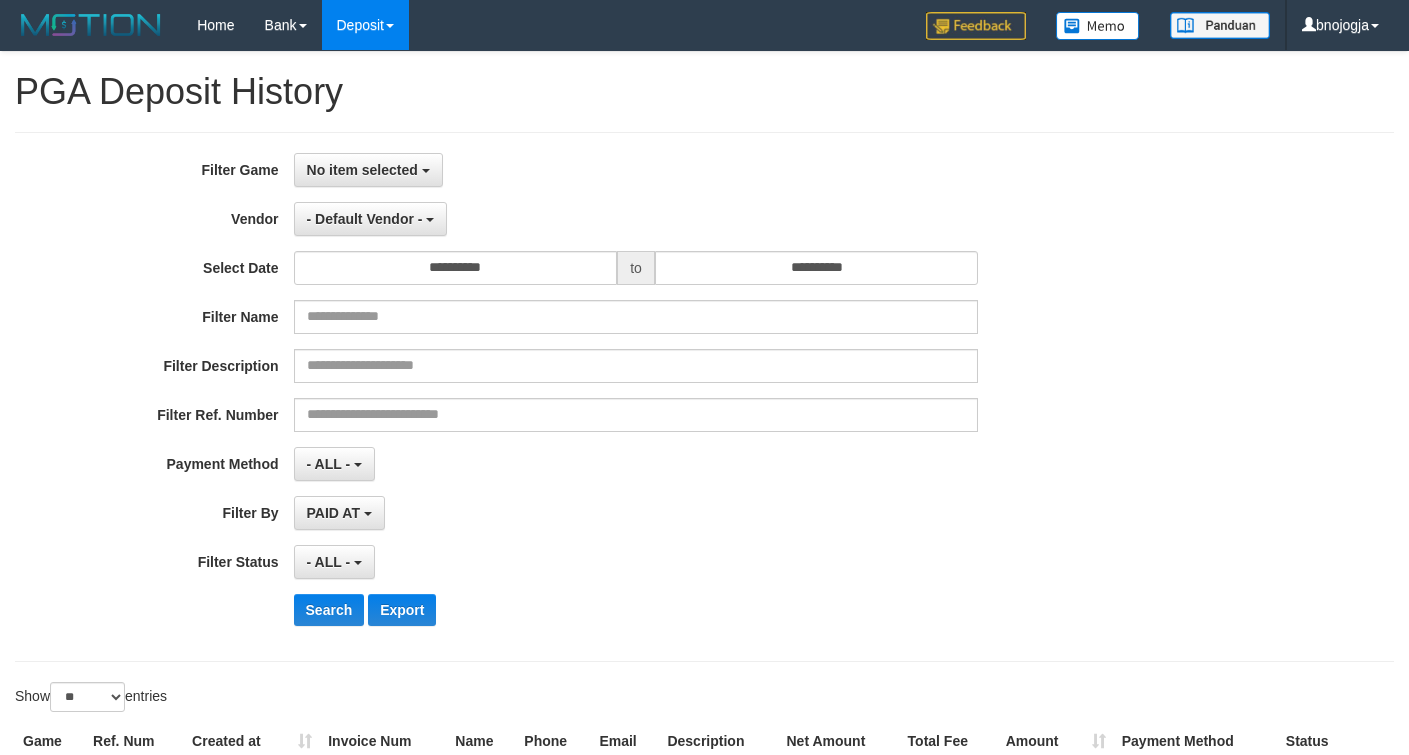 select 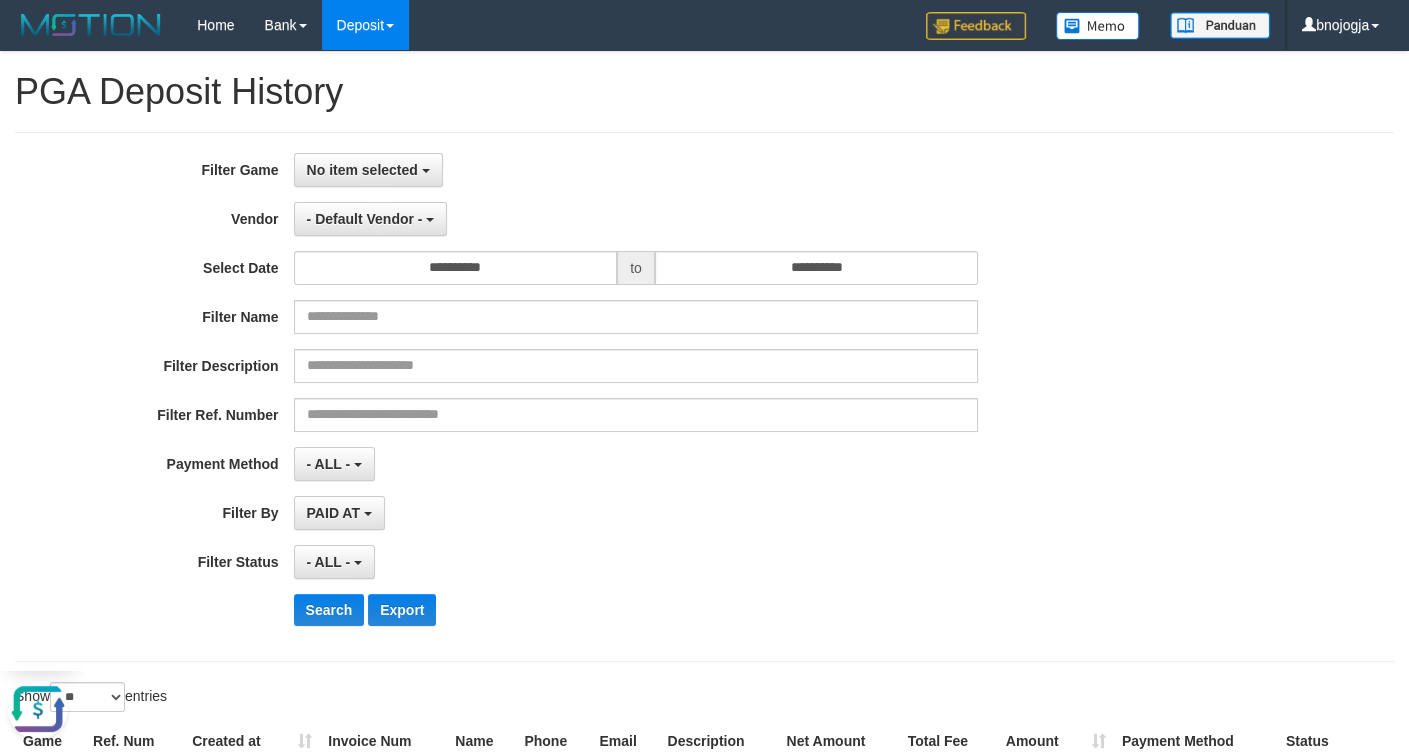 scroll, scrollTop: 0, scrollLeft: 0, axis: both 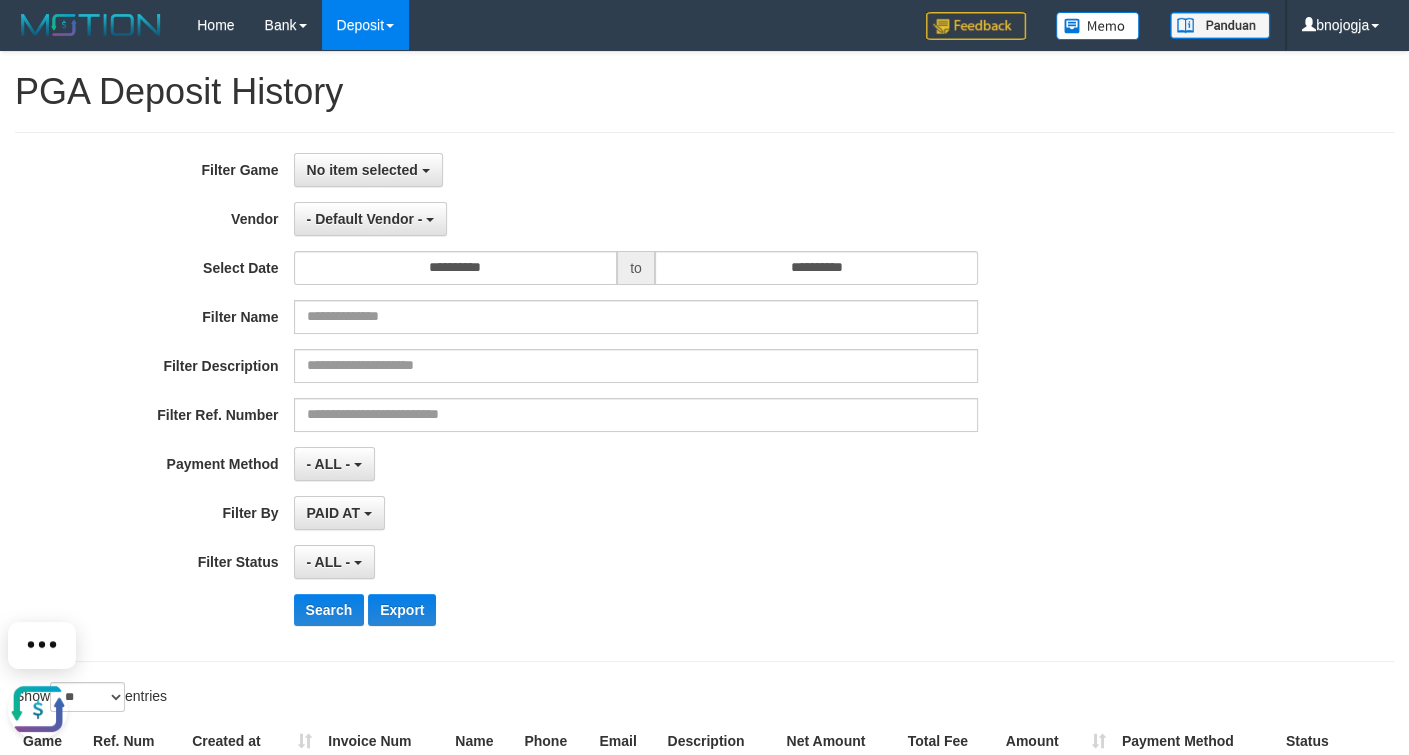 click on "**********" at bounding box center [704, 397] 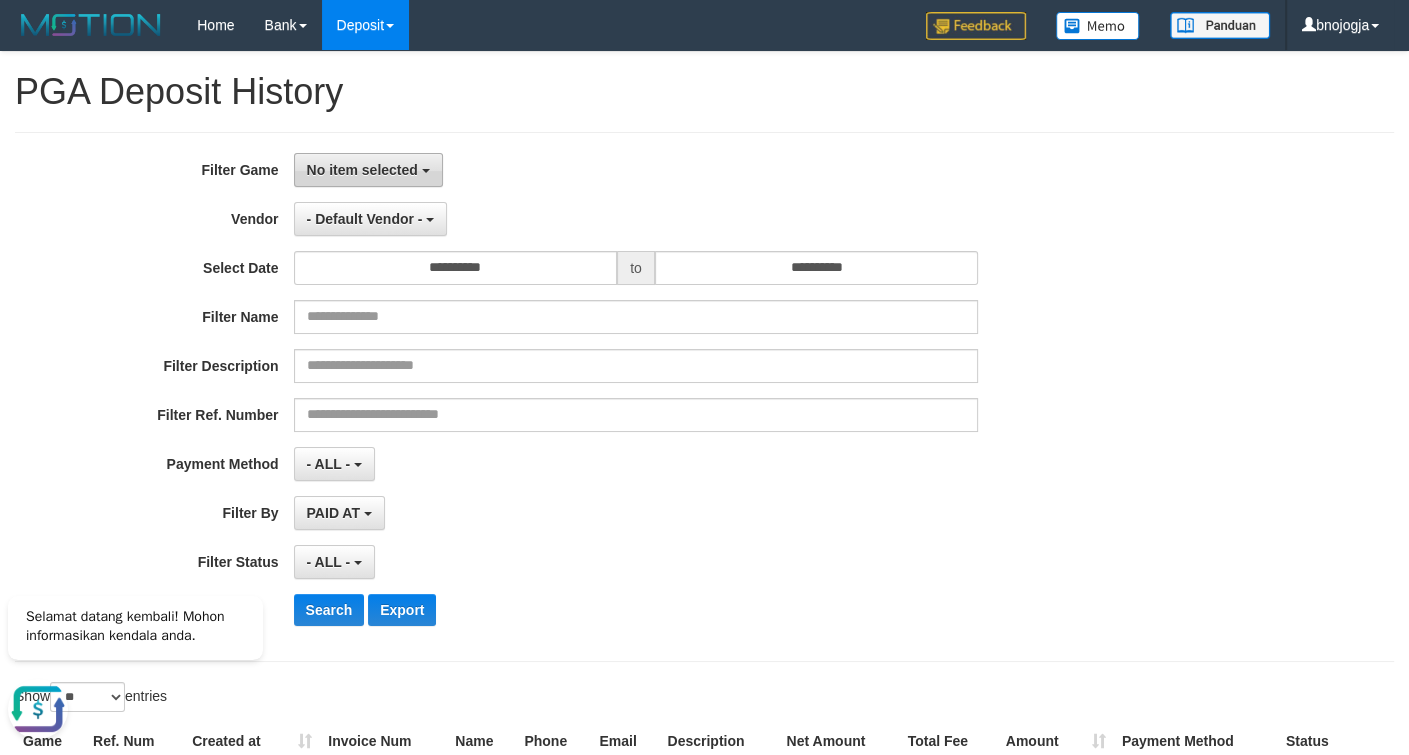 click on "No item selected" at bounding box center [362, 170] 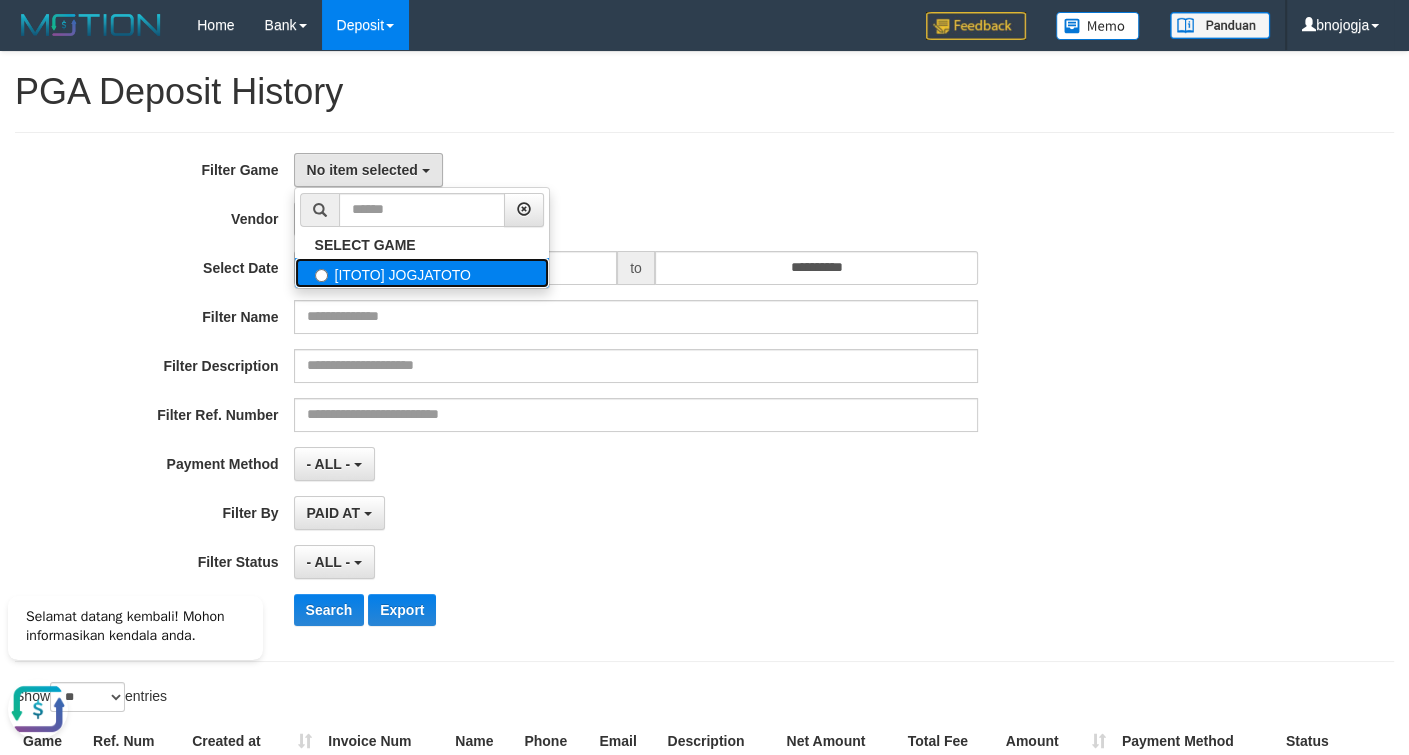 click on "[ITOTO] JOGJATOTO" at bounding box center [422, 273] 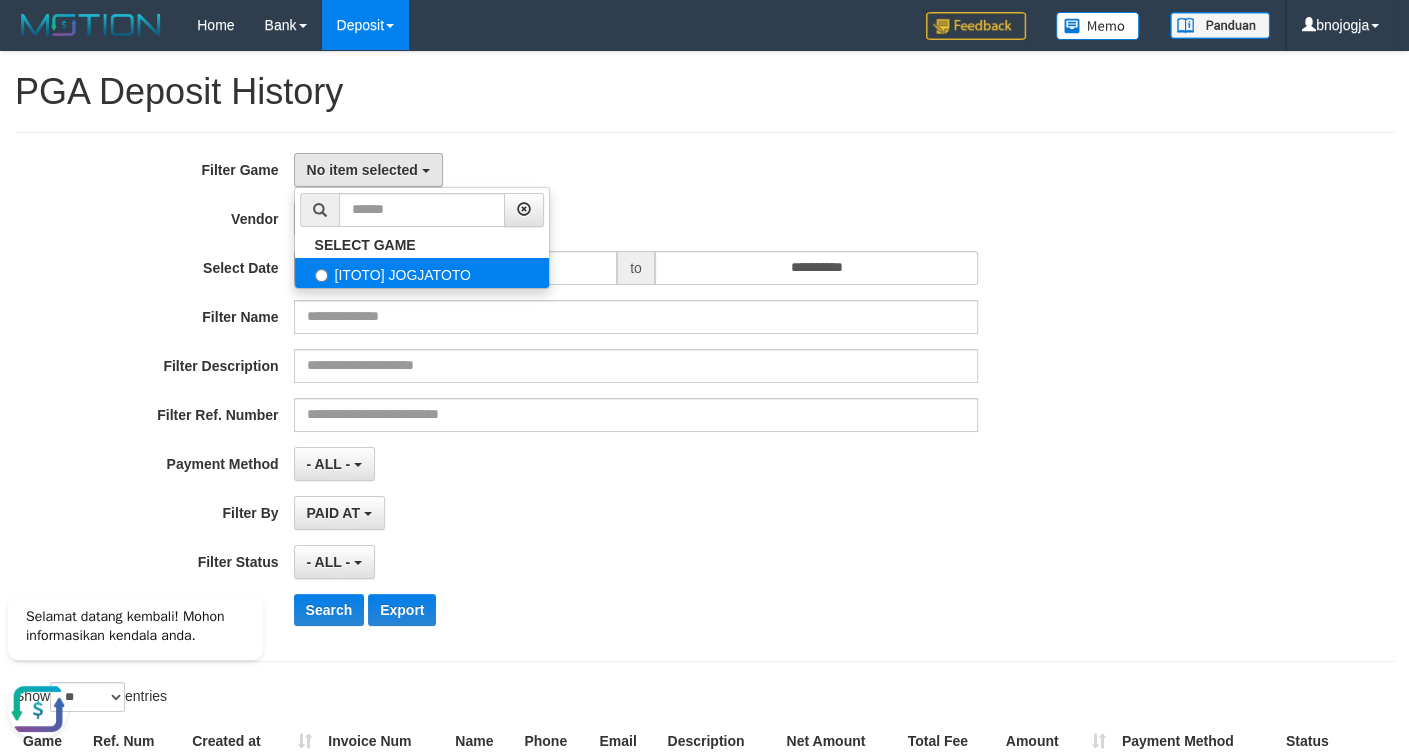 select on "****" 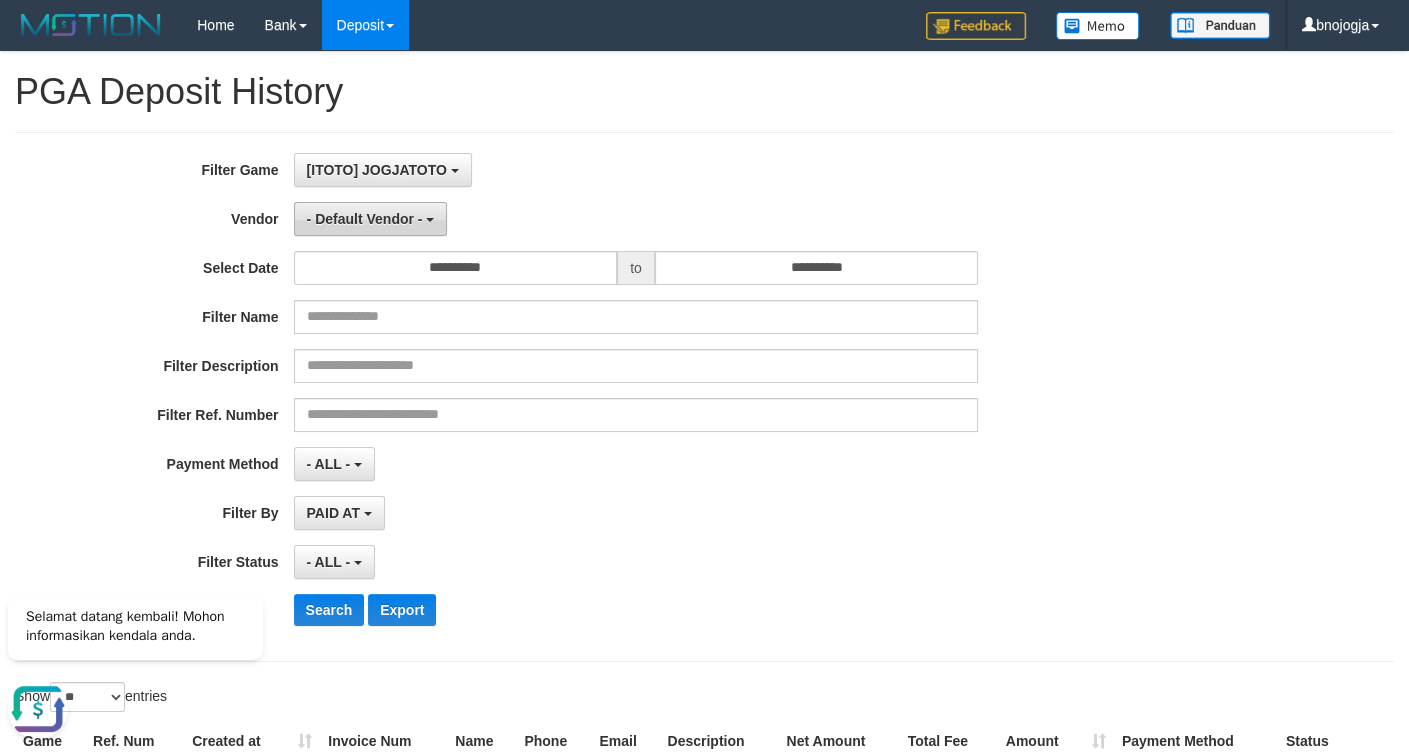 scroll, scrollTop: 17, scrollLeft: 0, axis: vertical 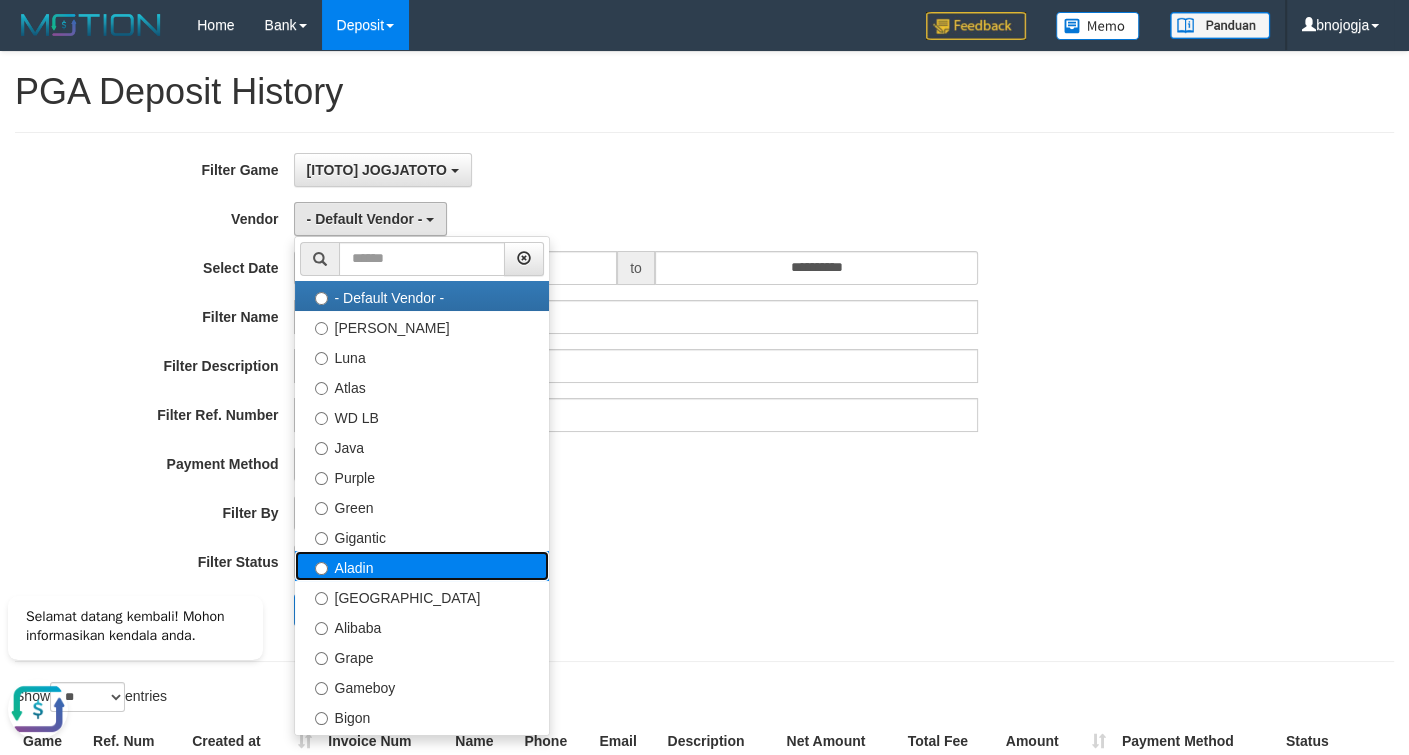 click on "Aladin" at bounding box center [422, 566] 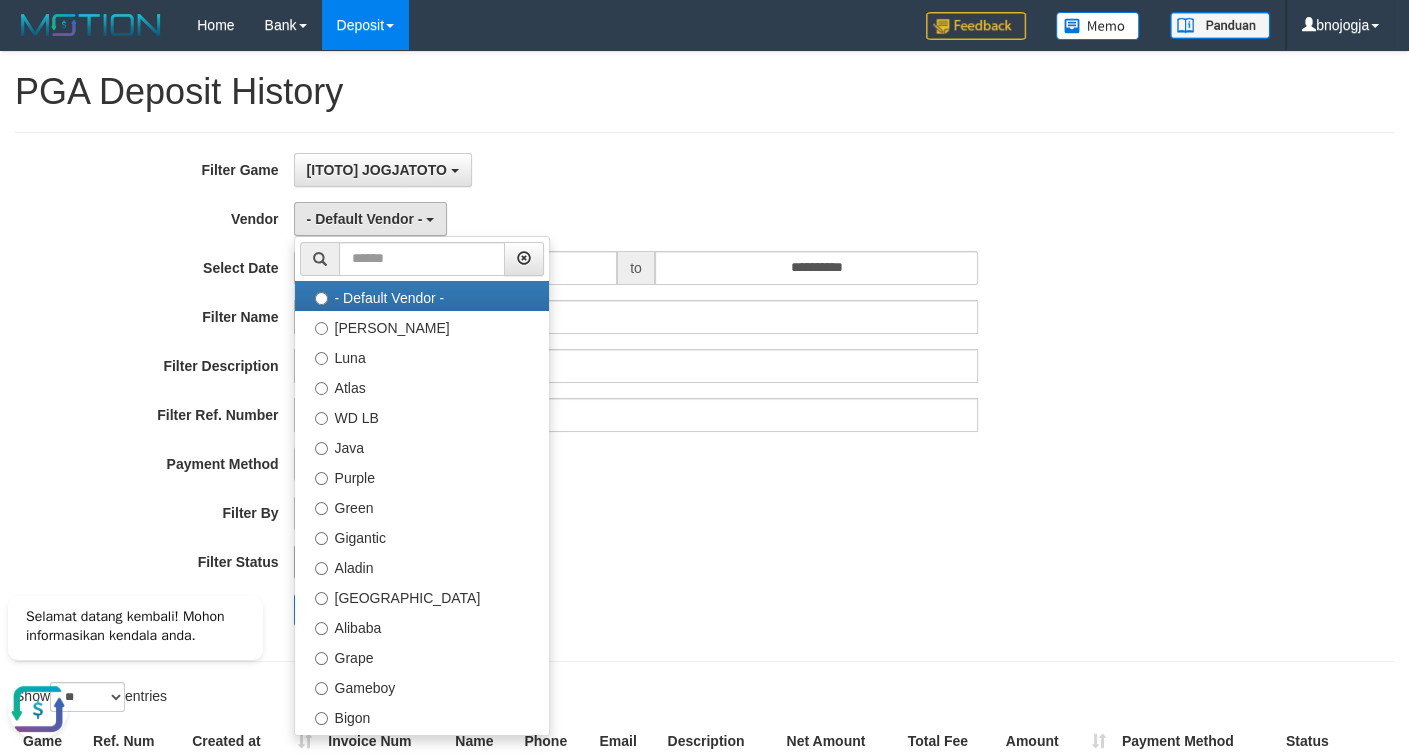 select on "**********" 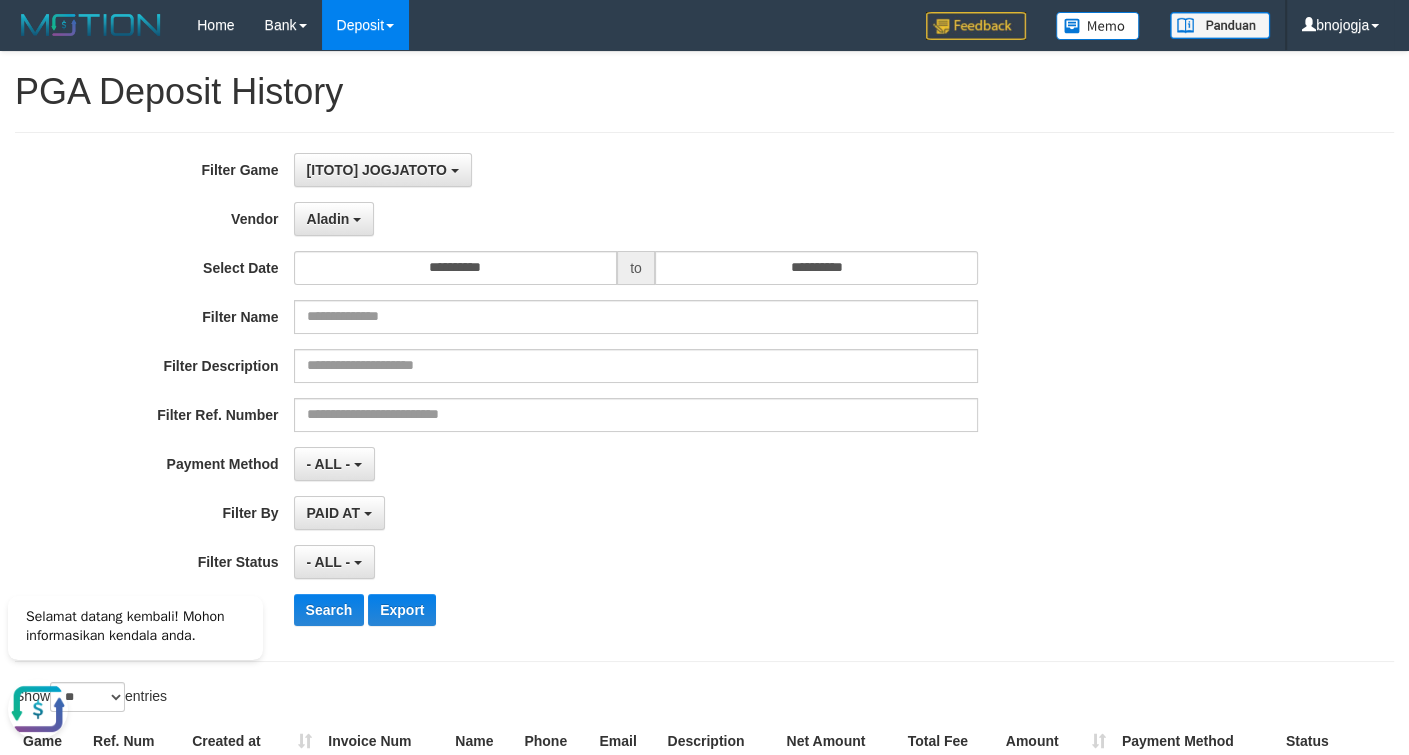 drag, startPoint x: 500, startPoint y: 528, endPoint x: 476, endPoint y: 532, distance: 24.33105 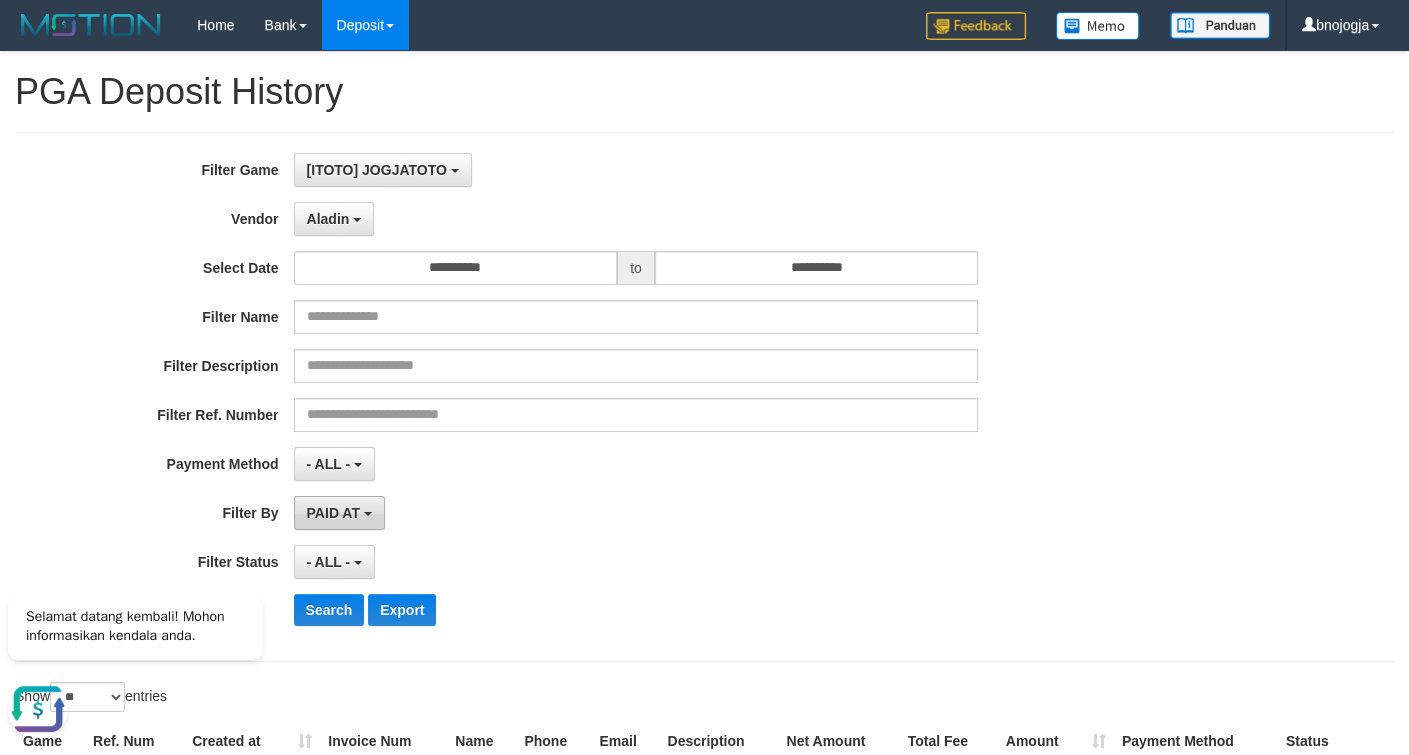 click on "PAID AT" at bounding box center [333, 513] 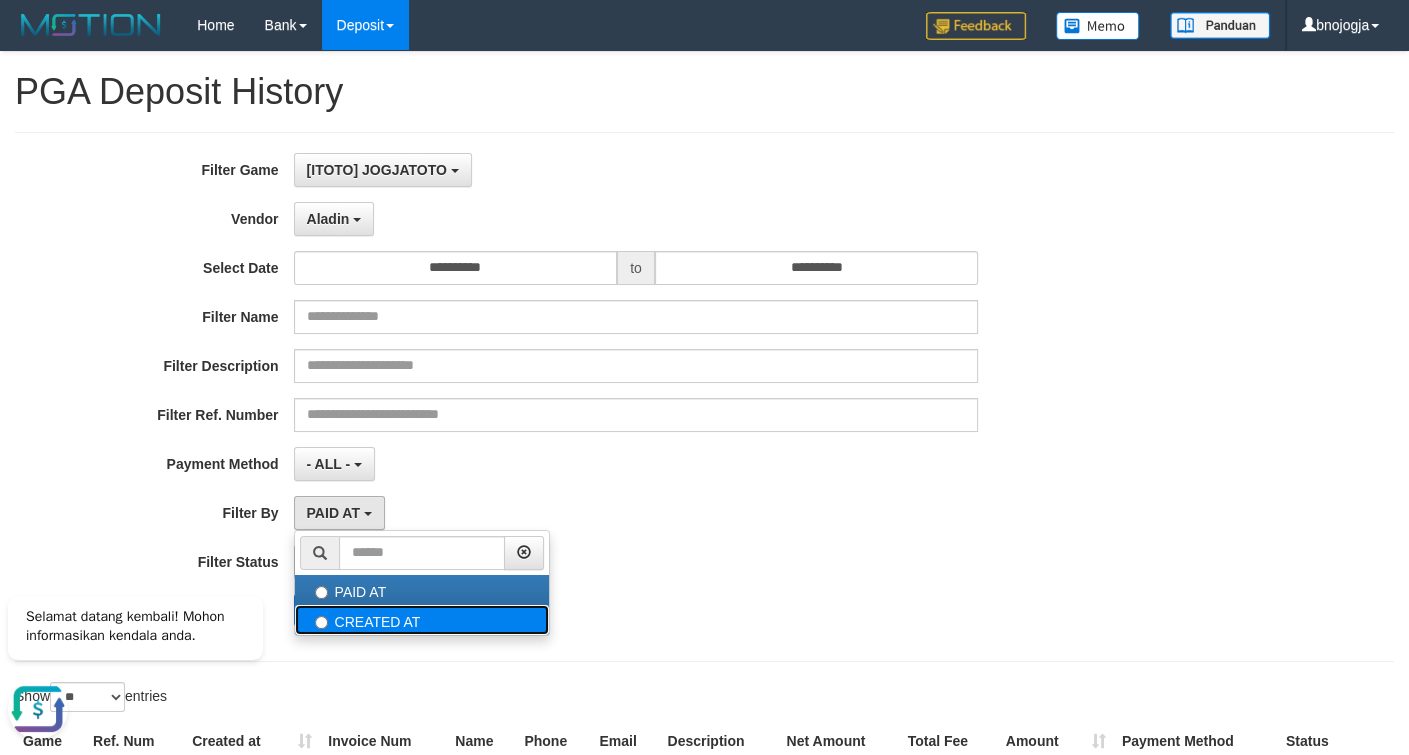 click on "CREATED AT" at bounding box center [422, 620] 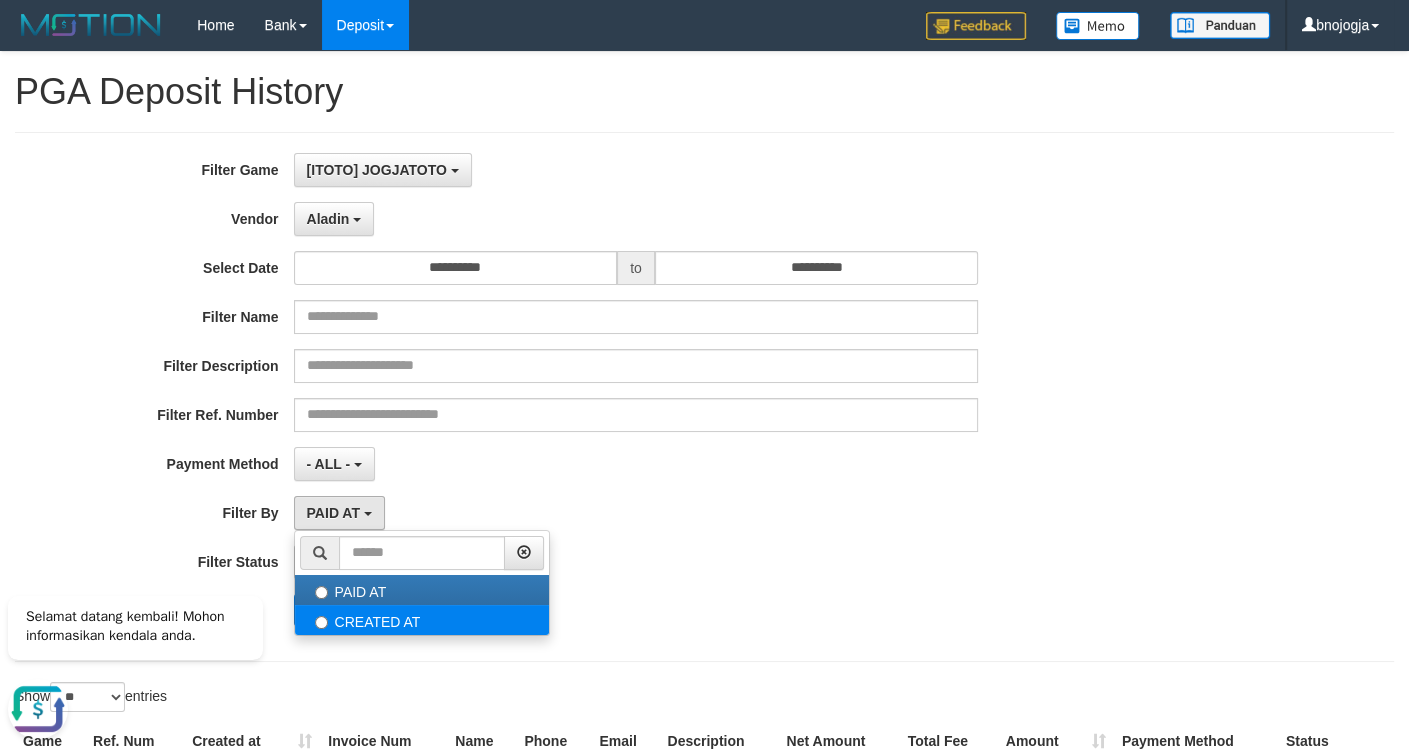 select on "*" 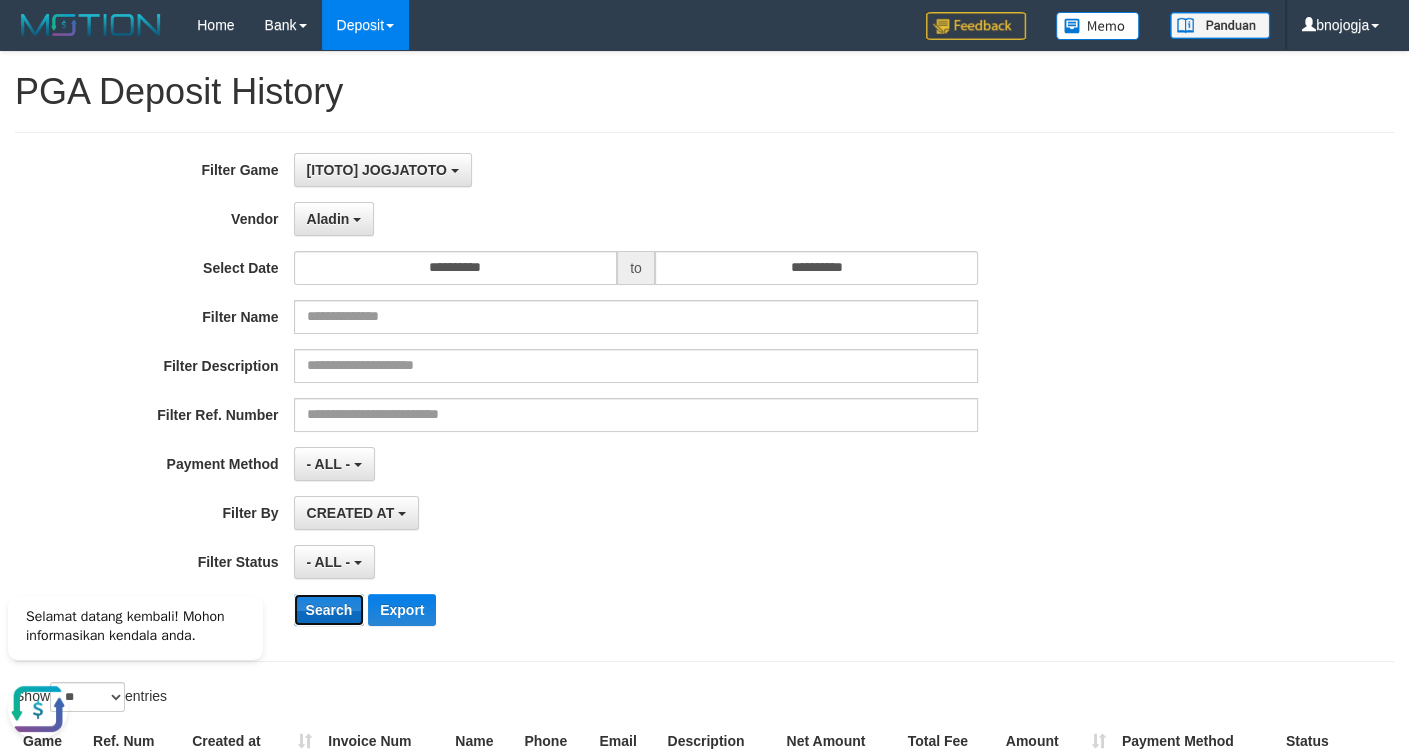 click on "Search" at bounding box center (329, 610) 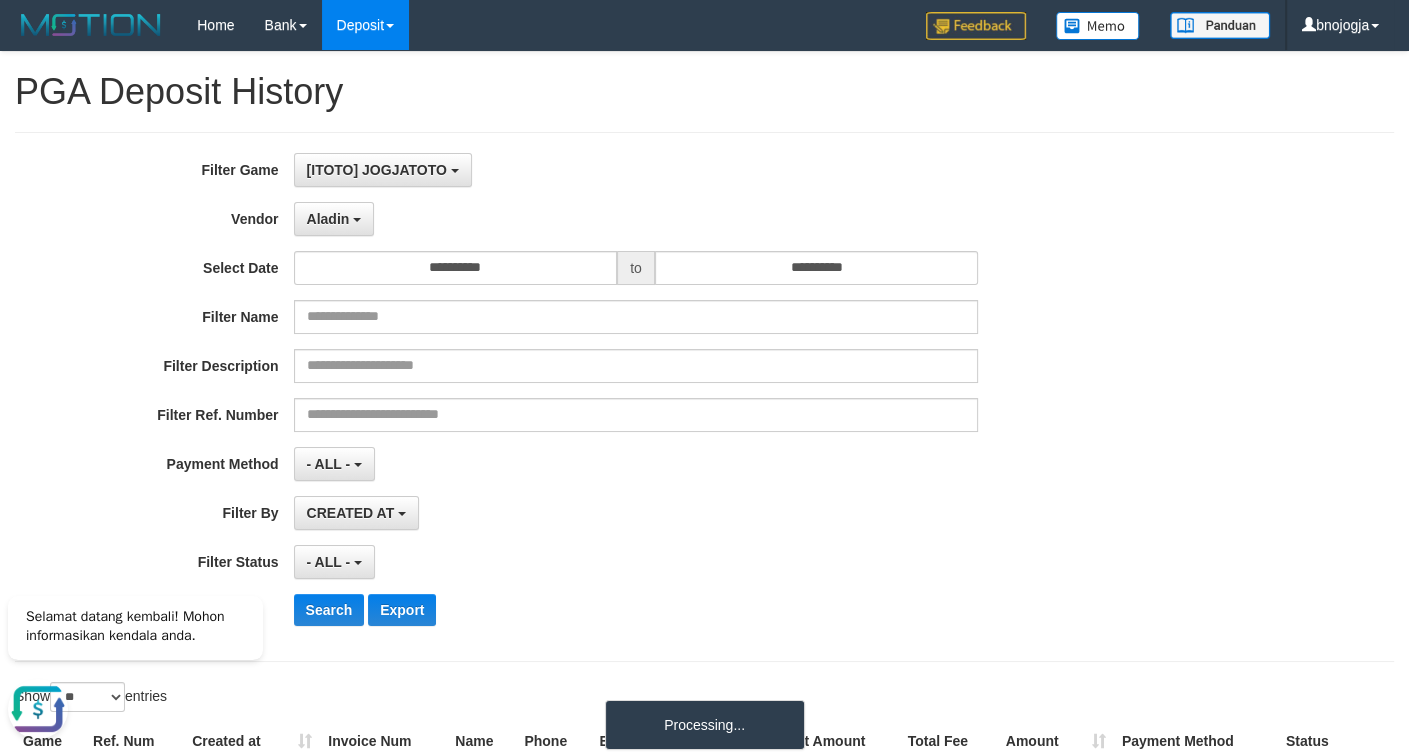 drag, startPoint x: 617, startPoint y: 474, endPoint x: 598, endPoint y: 484, distance: 21.470911 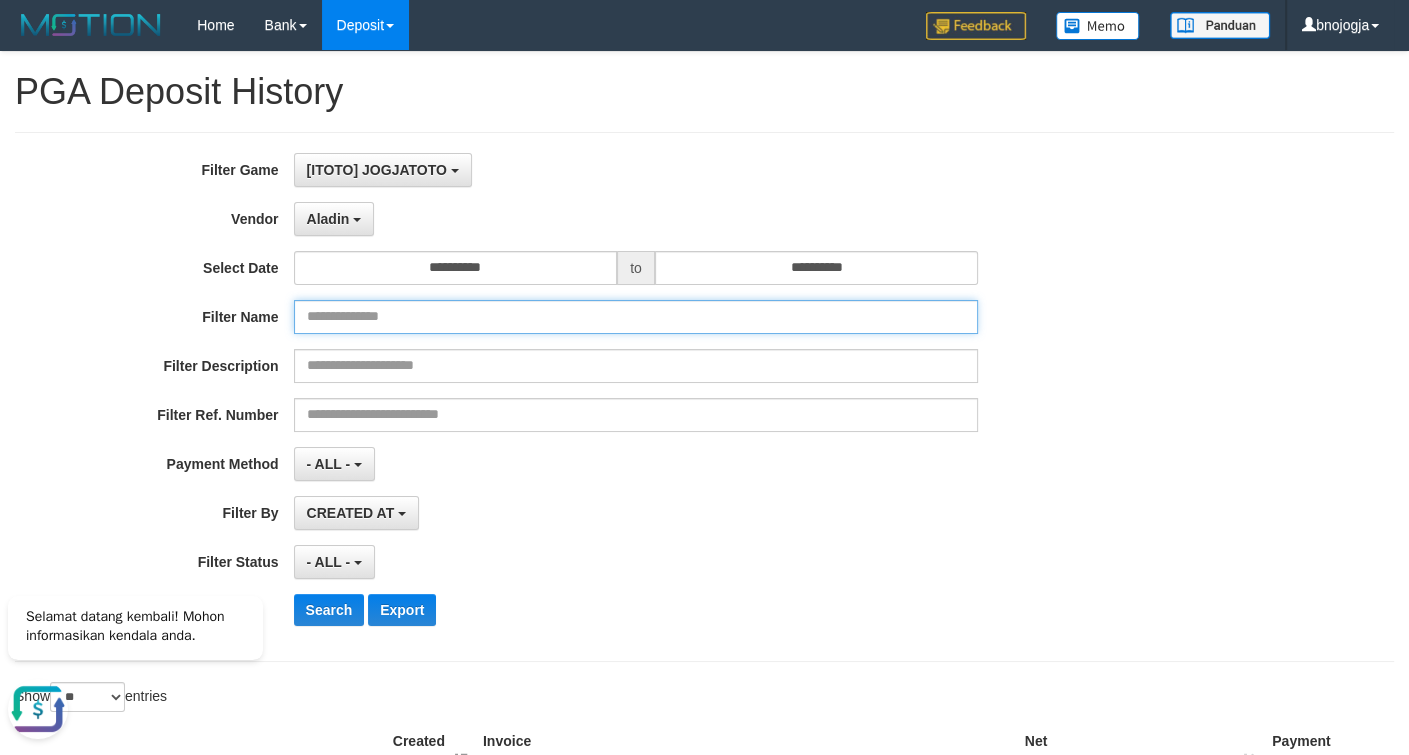 click at bounding box center [636, 317] 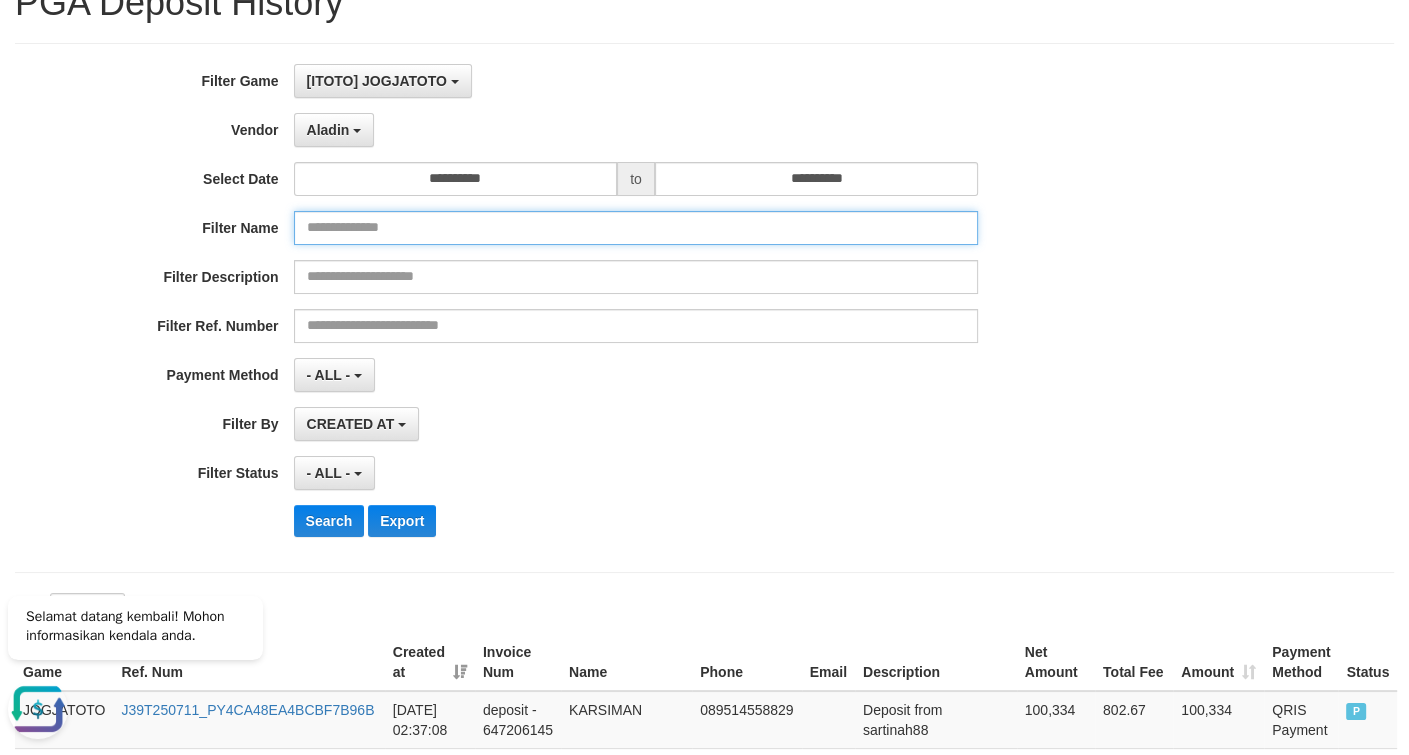 scroll, scrollTop: 106, scrollLeft: 0, axis: vertical 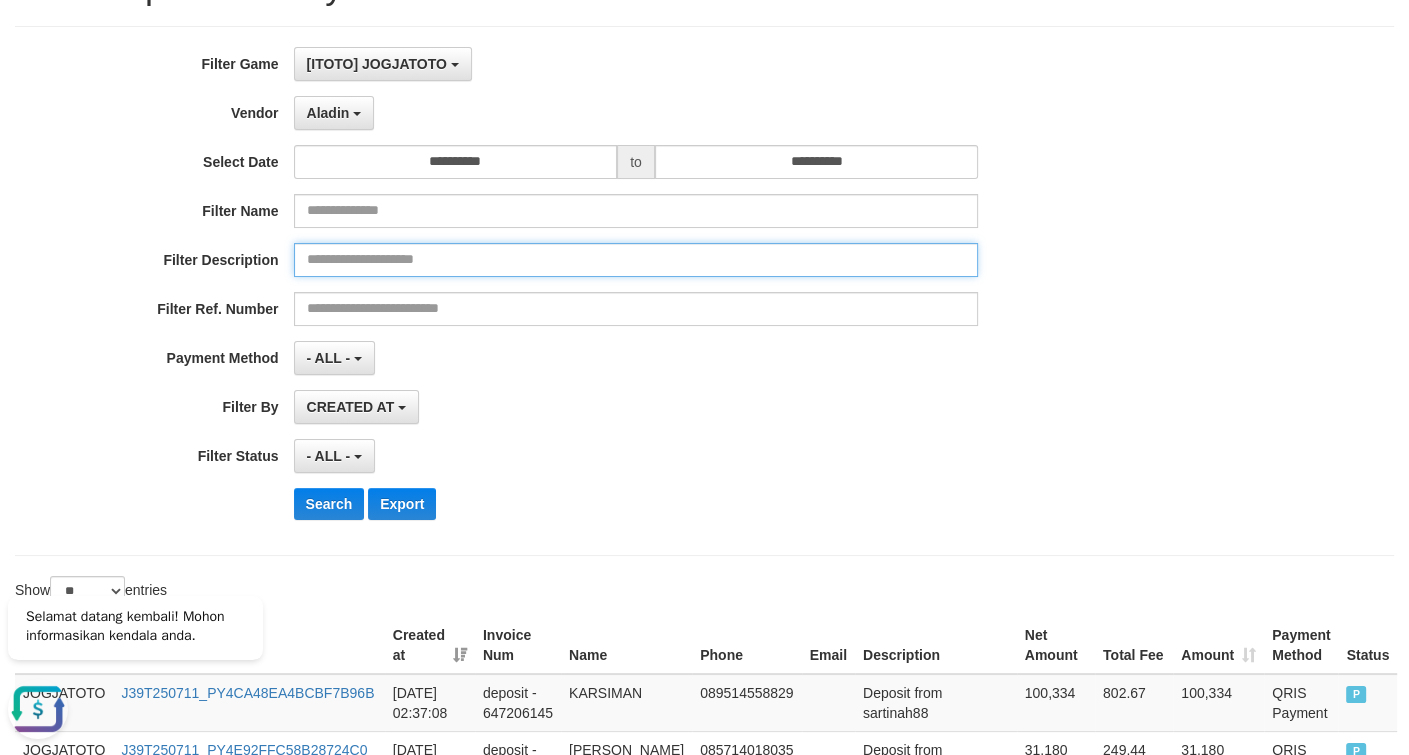 click at bounding box center [636, 260] 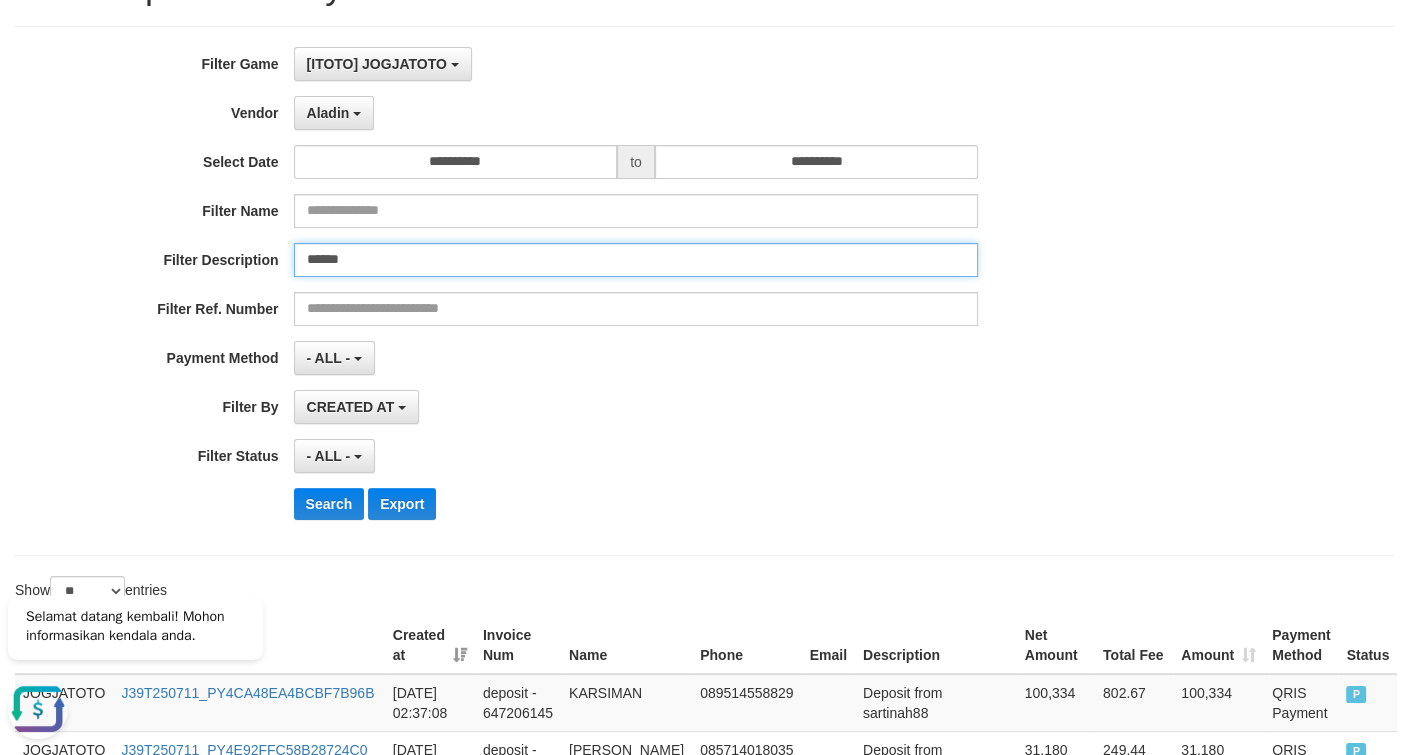 type on "******" 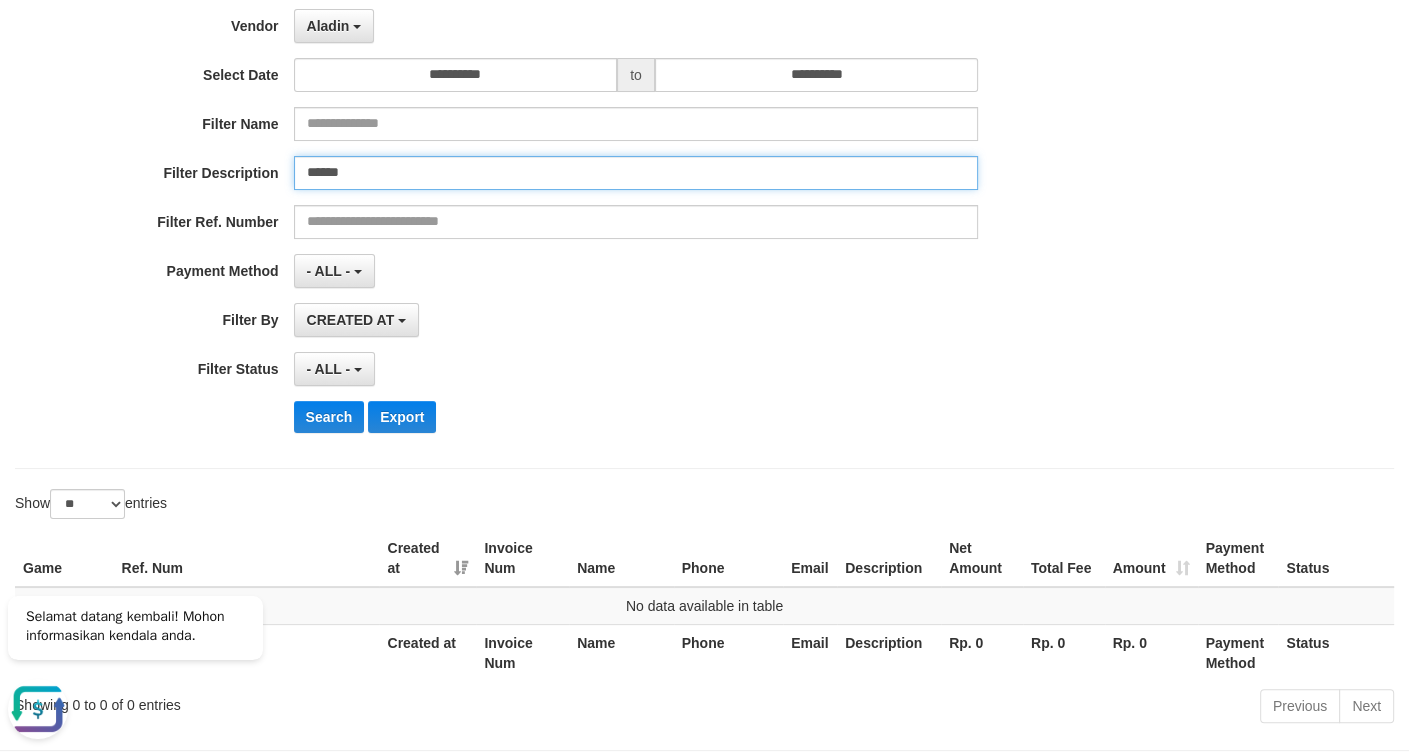 scroll, scrollTop: 168, scrollLeft: 0, axis: vertical 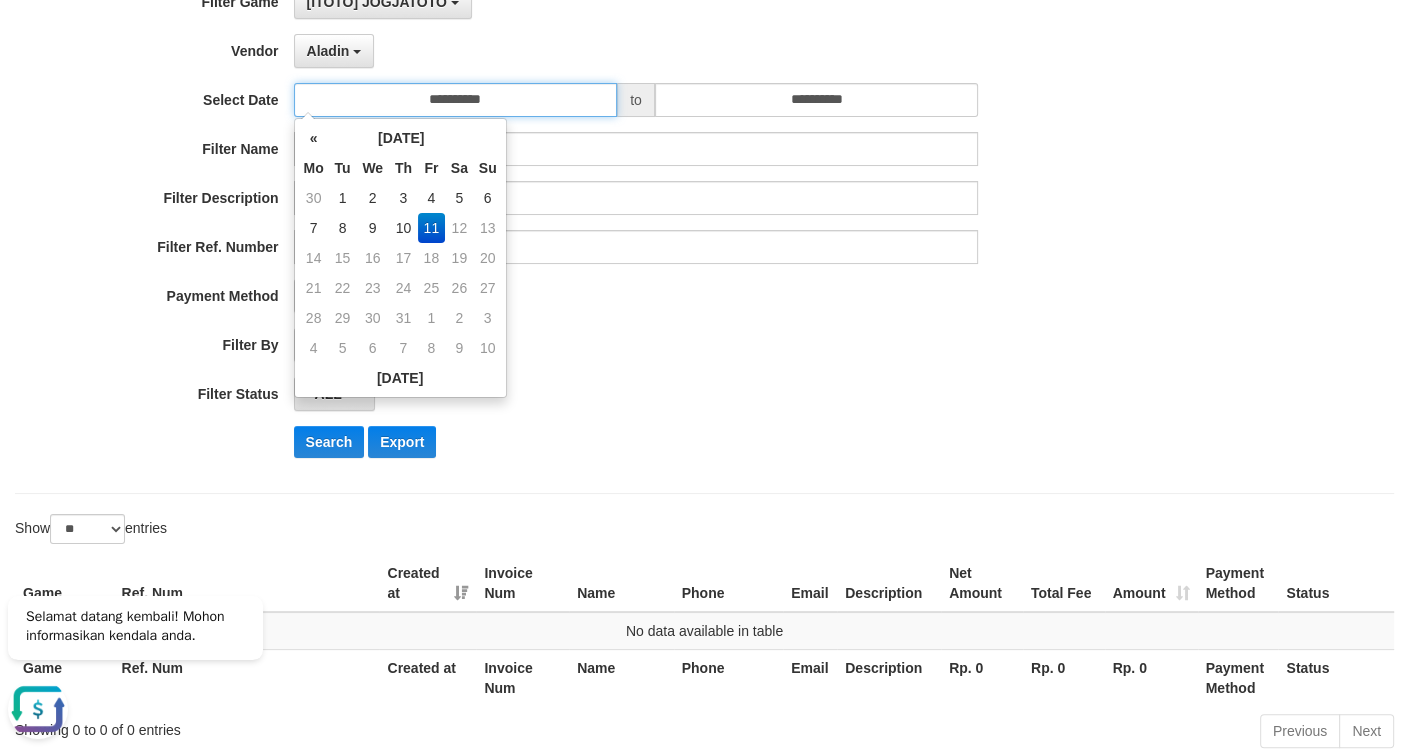 click on "**********" at bounding box center (456, 100) 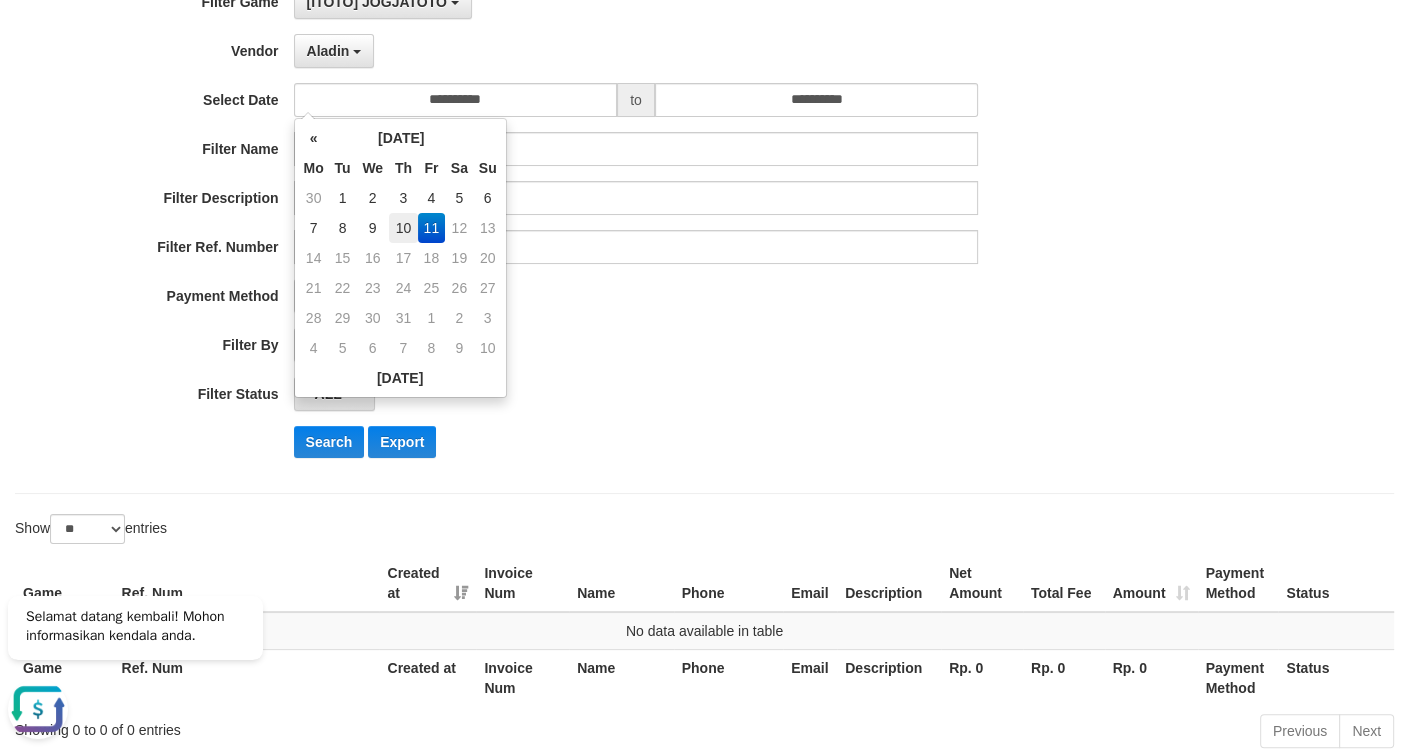 click on "10" at bounding box center [403, 228] 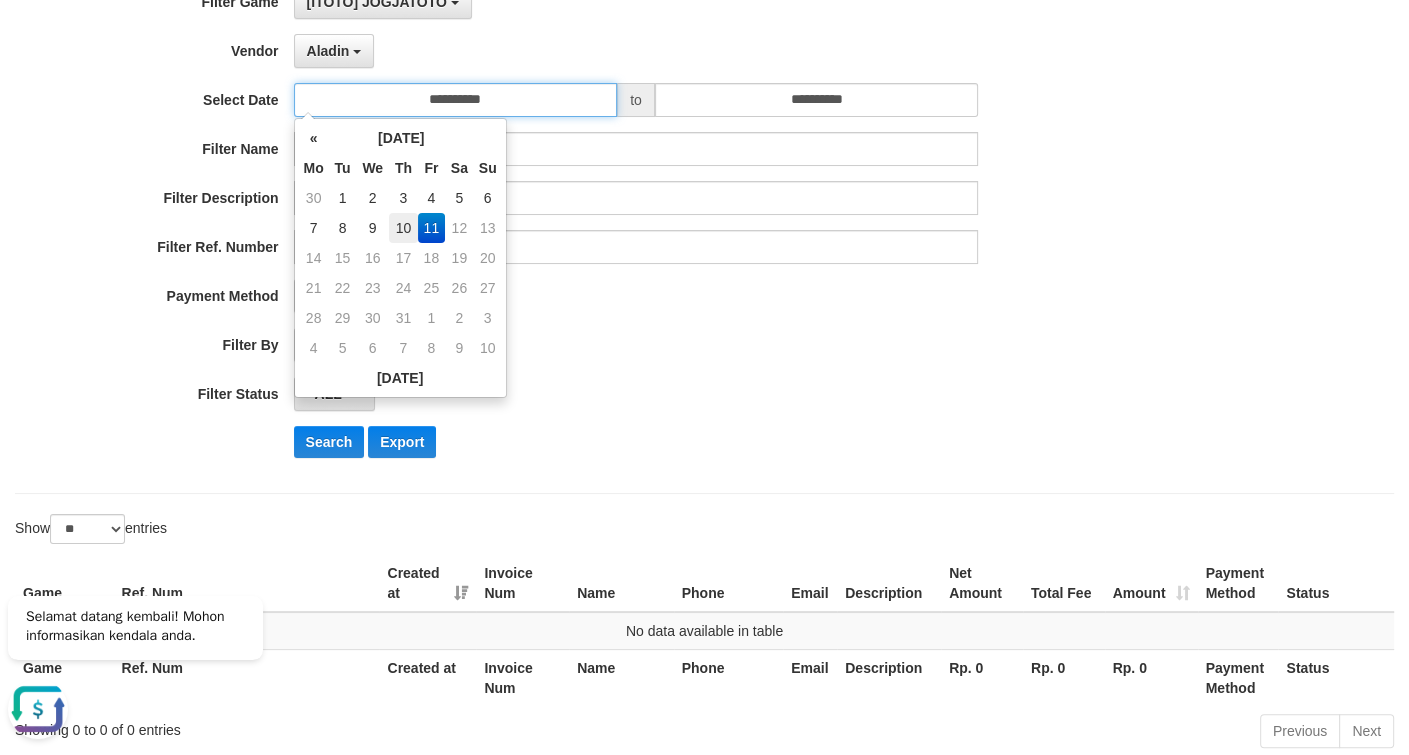 type on "**********" 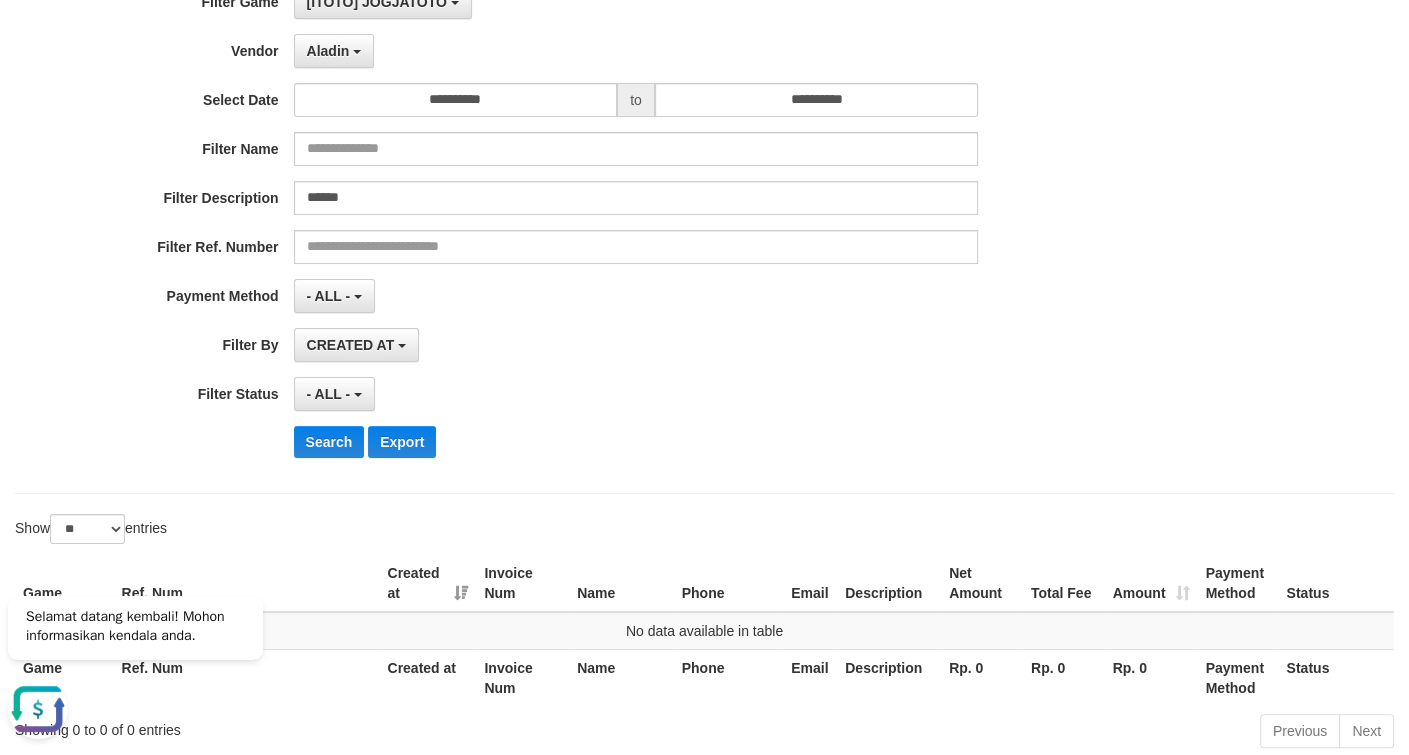 drag, startPoint x: 708, startPoint y: 320, endPoint x: 450, endPoint y: 395, distance: 268.6801 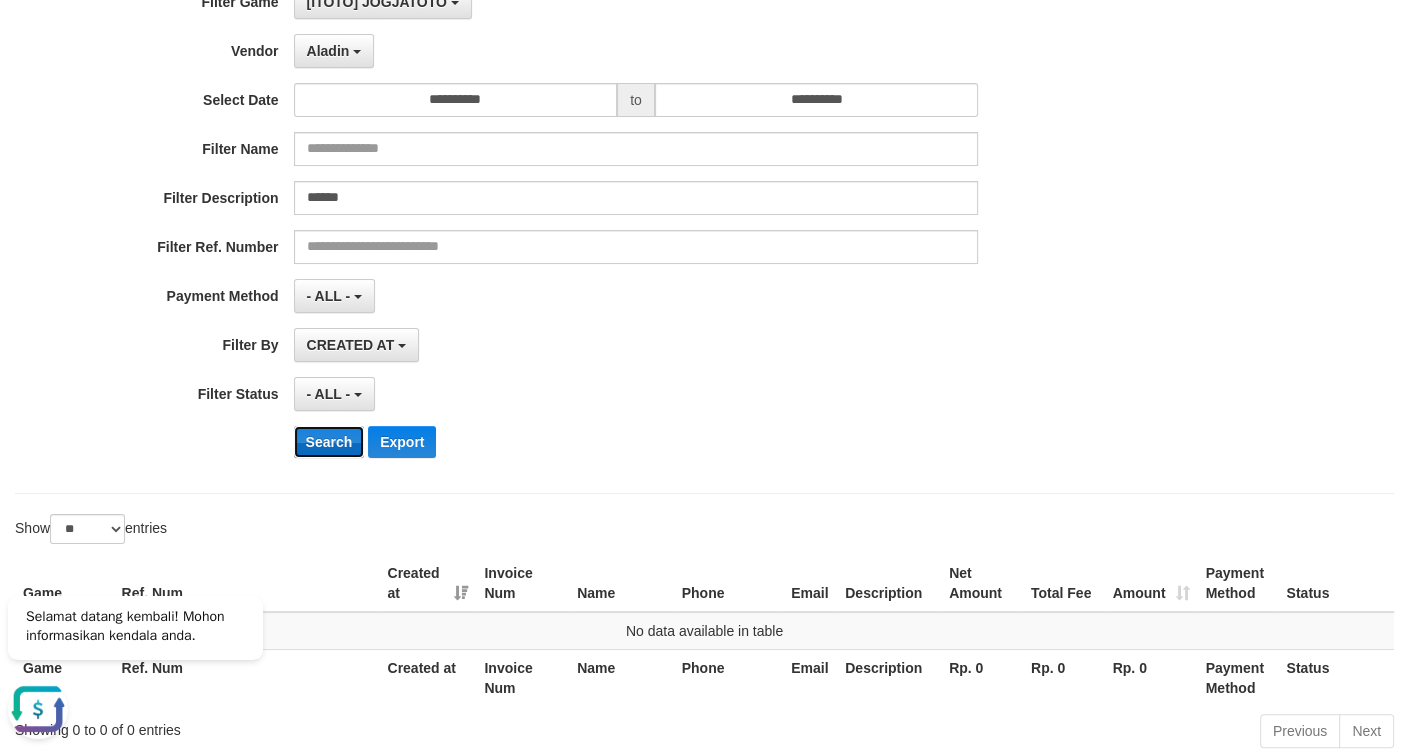 click on "Search" at bounding box center [329, 442] 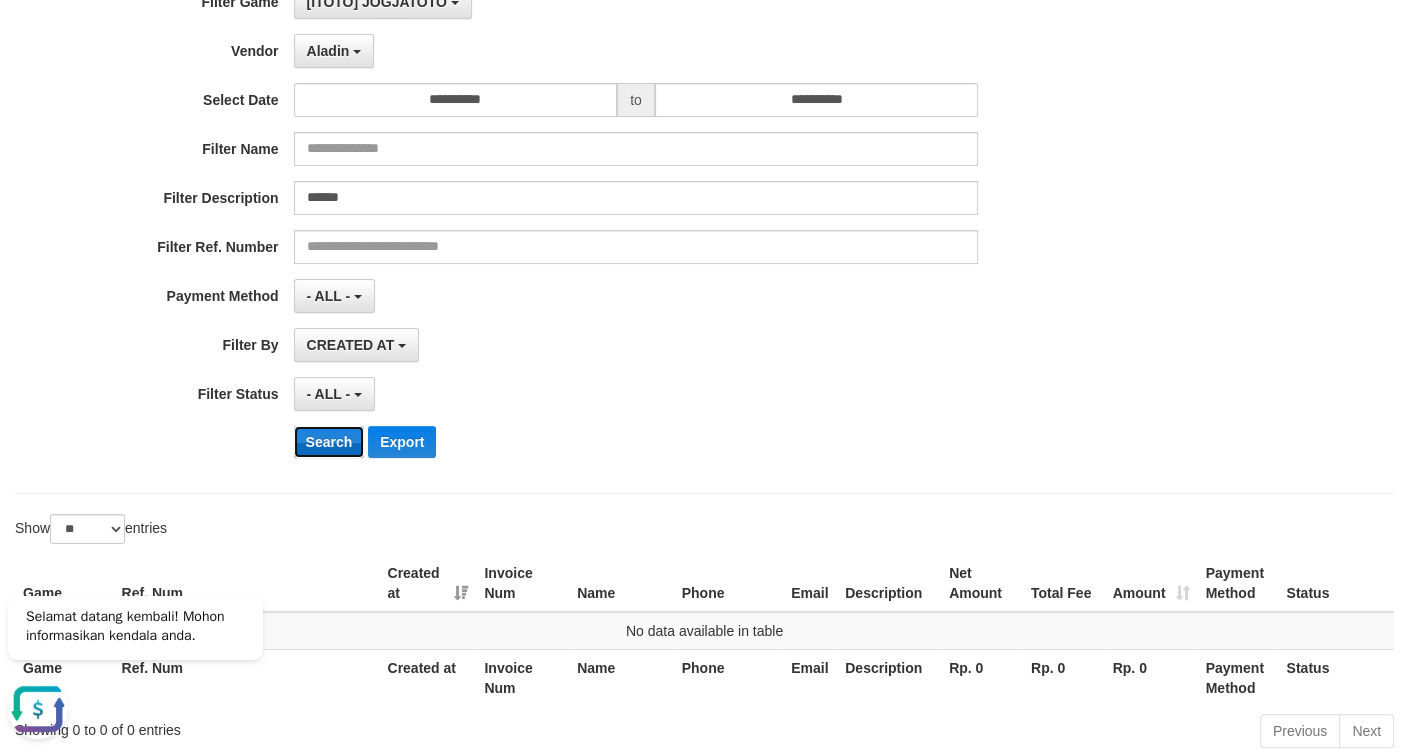 click on "Search" at bounding box center (329, 442) 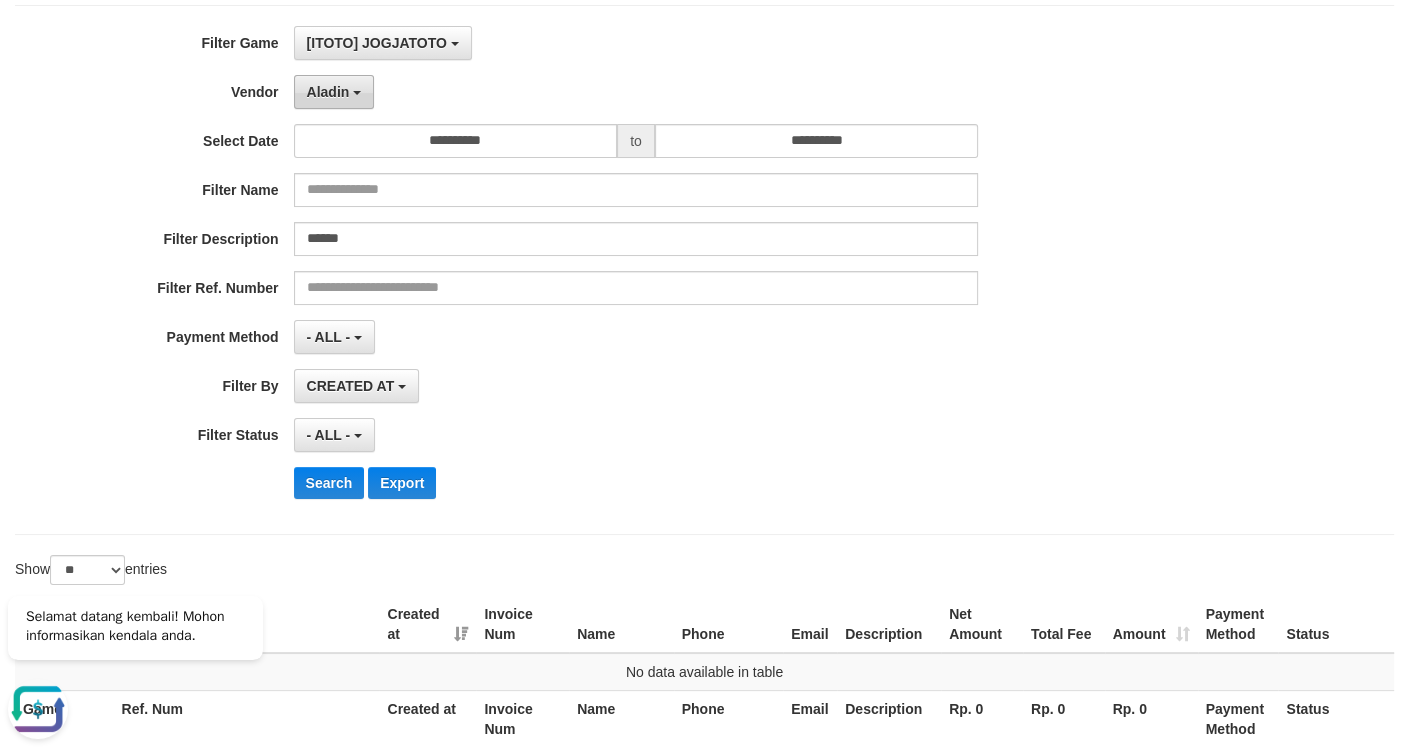 scroll, scrollTop: 115, scrollLeft: 0, axis: vertical 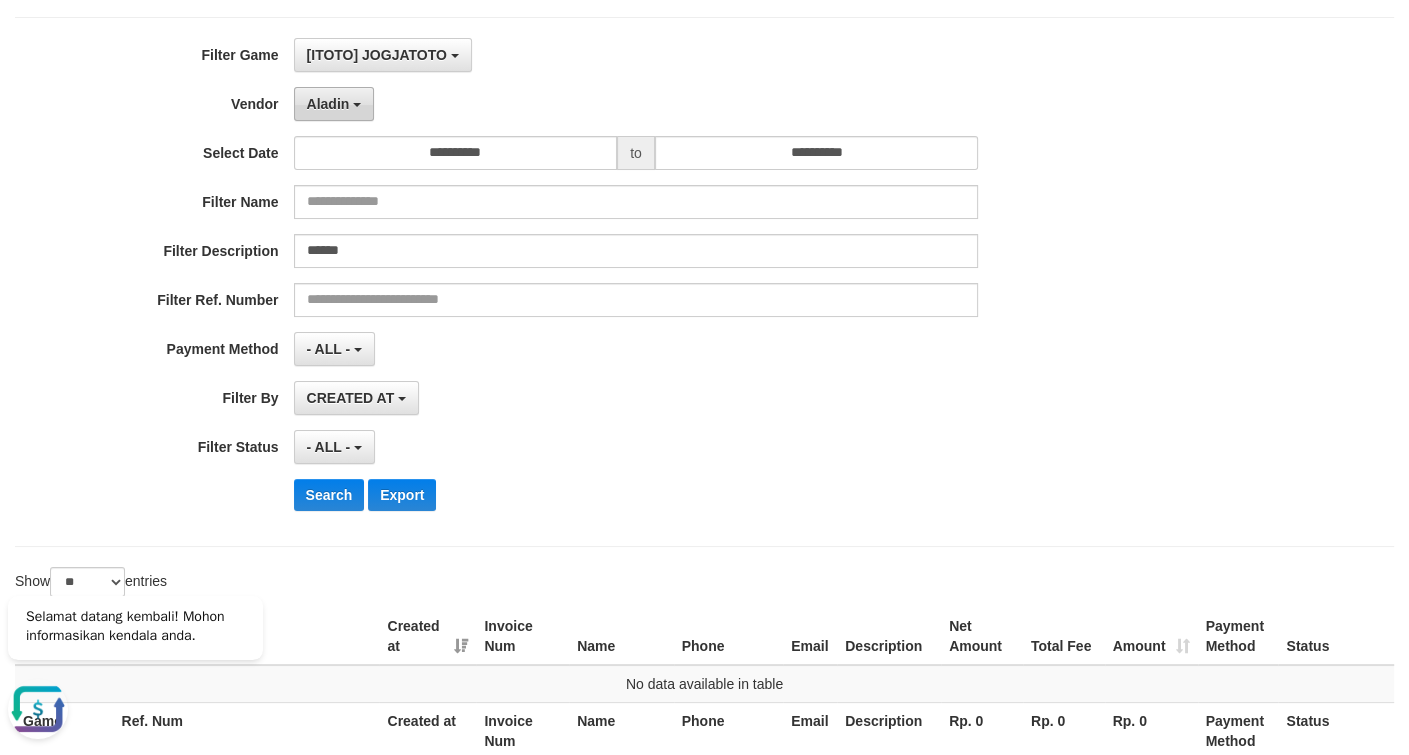 click on "Aladin" at bounding box center (334, 104) 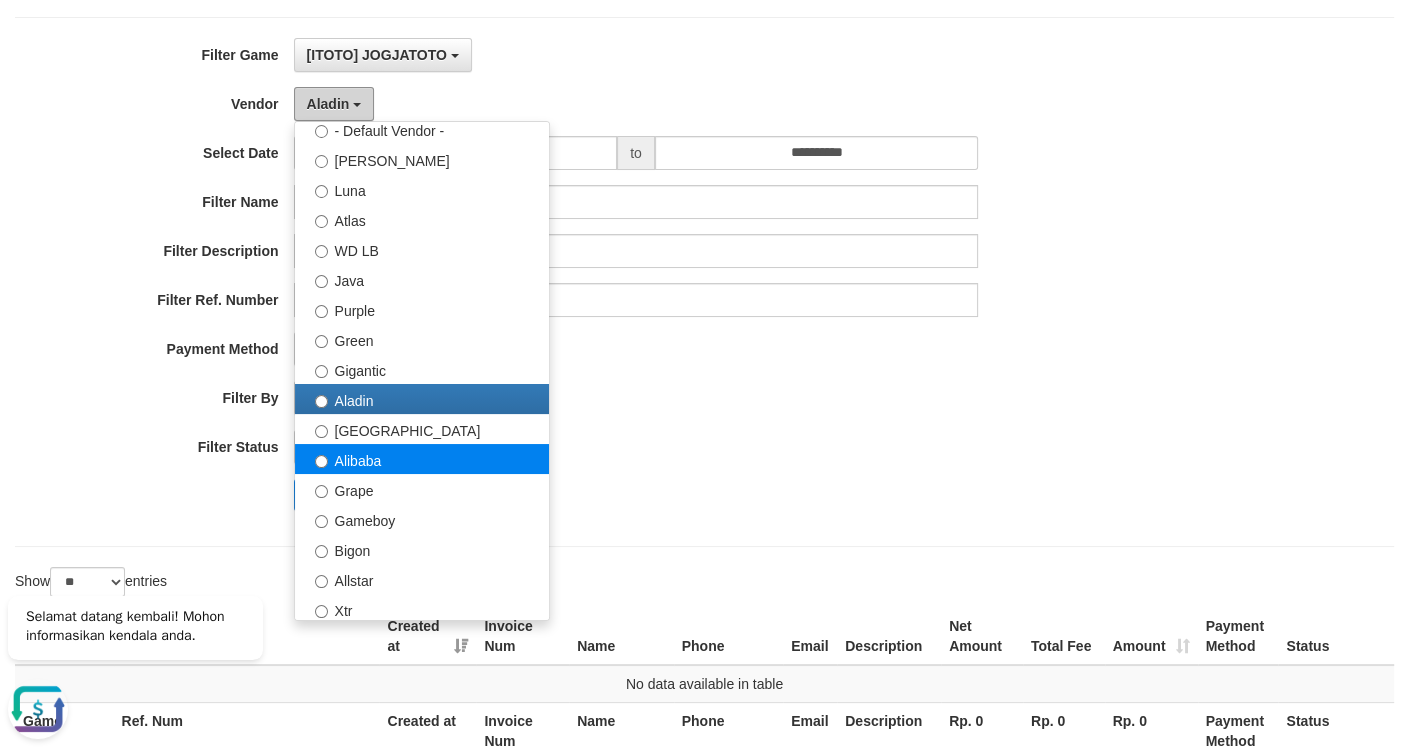 scroll, scrollTop: 53, scrollLeft: 0, axis: vertical 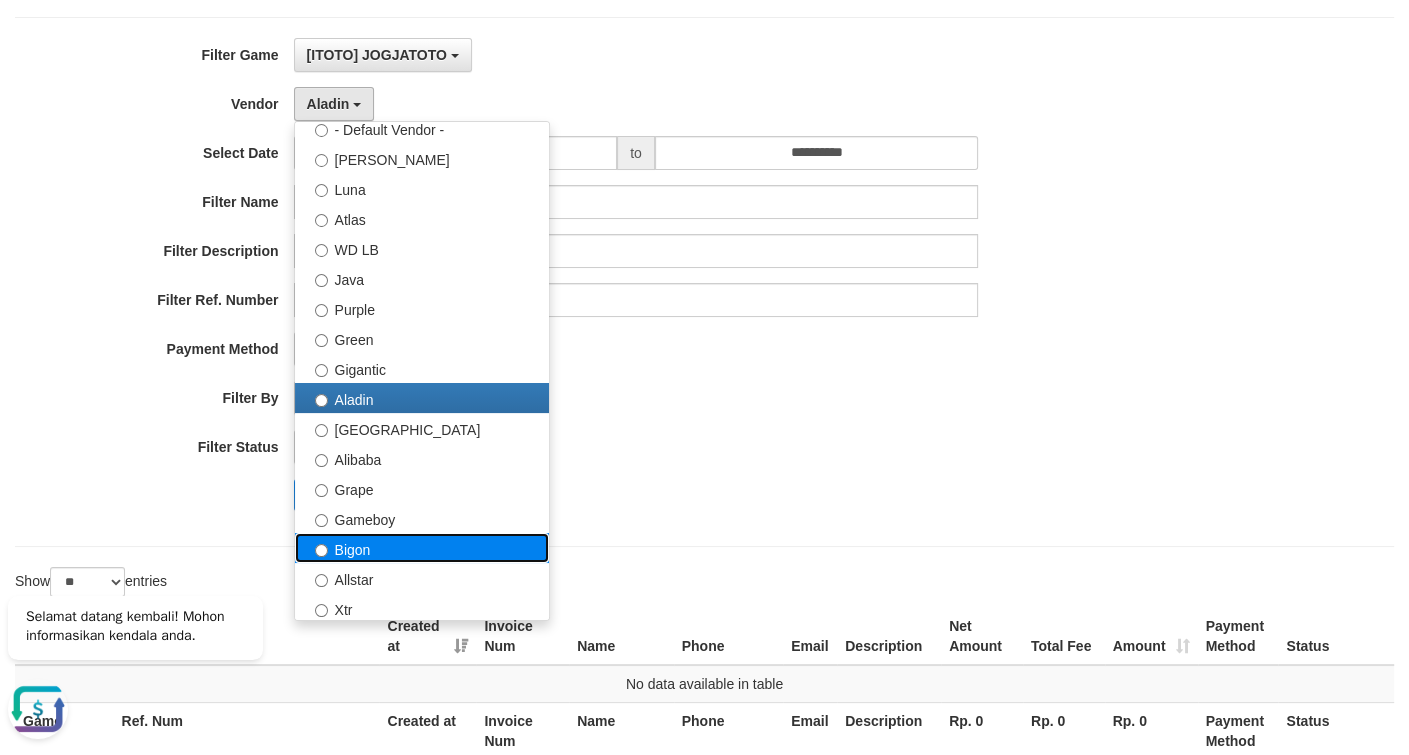 click on "Bigon" at bounding box center (422, 548) 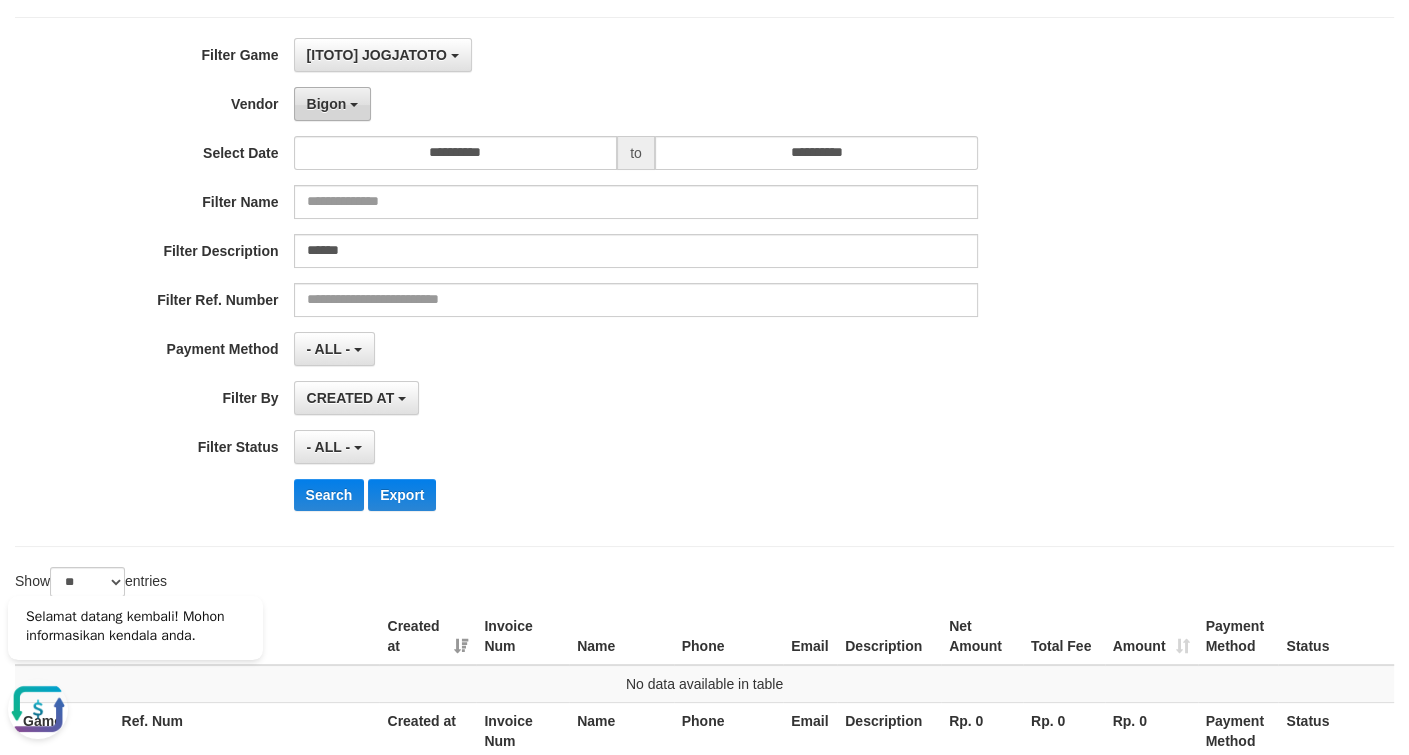 click on "Bigon" at bounding box center [333, 104] 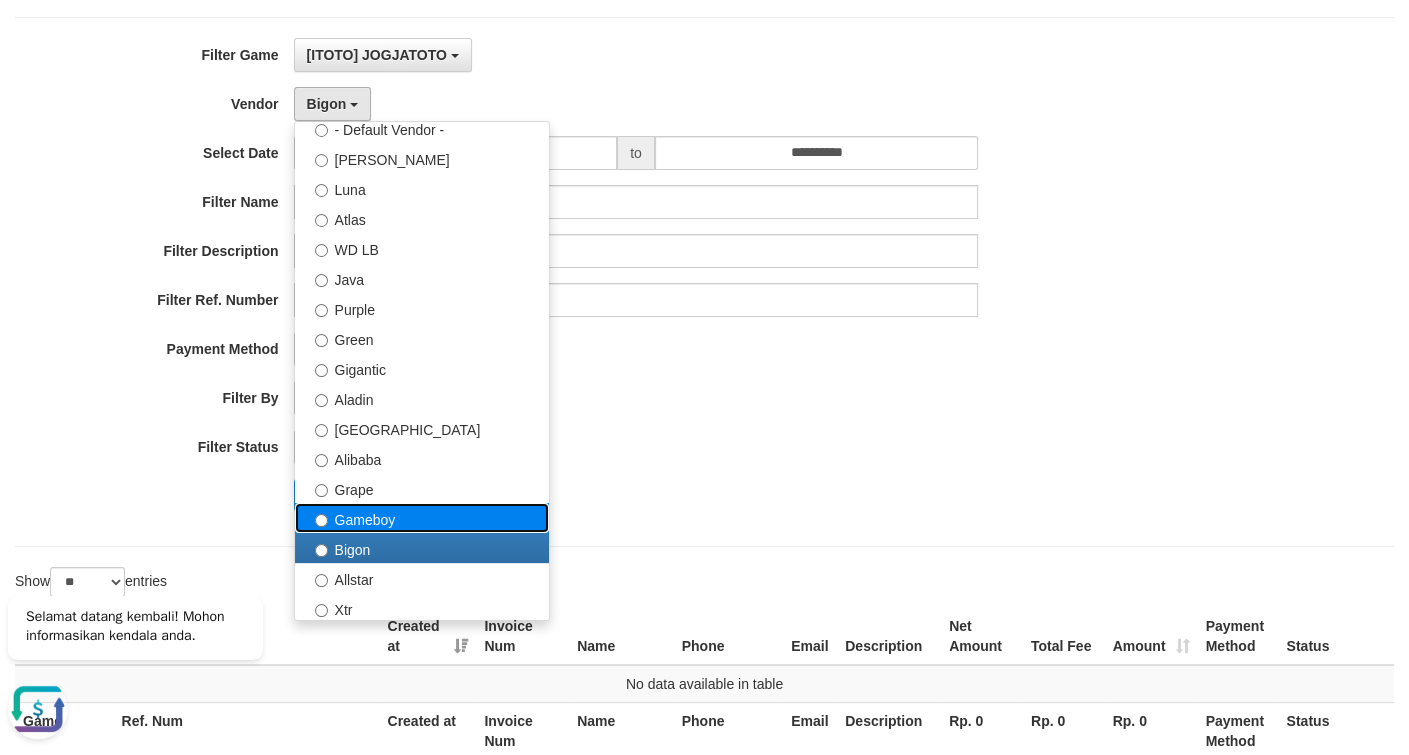 click on "Gameboy" at bounding box center (422, 518) 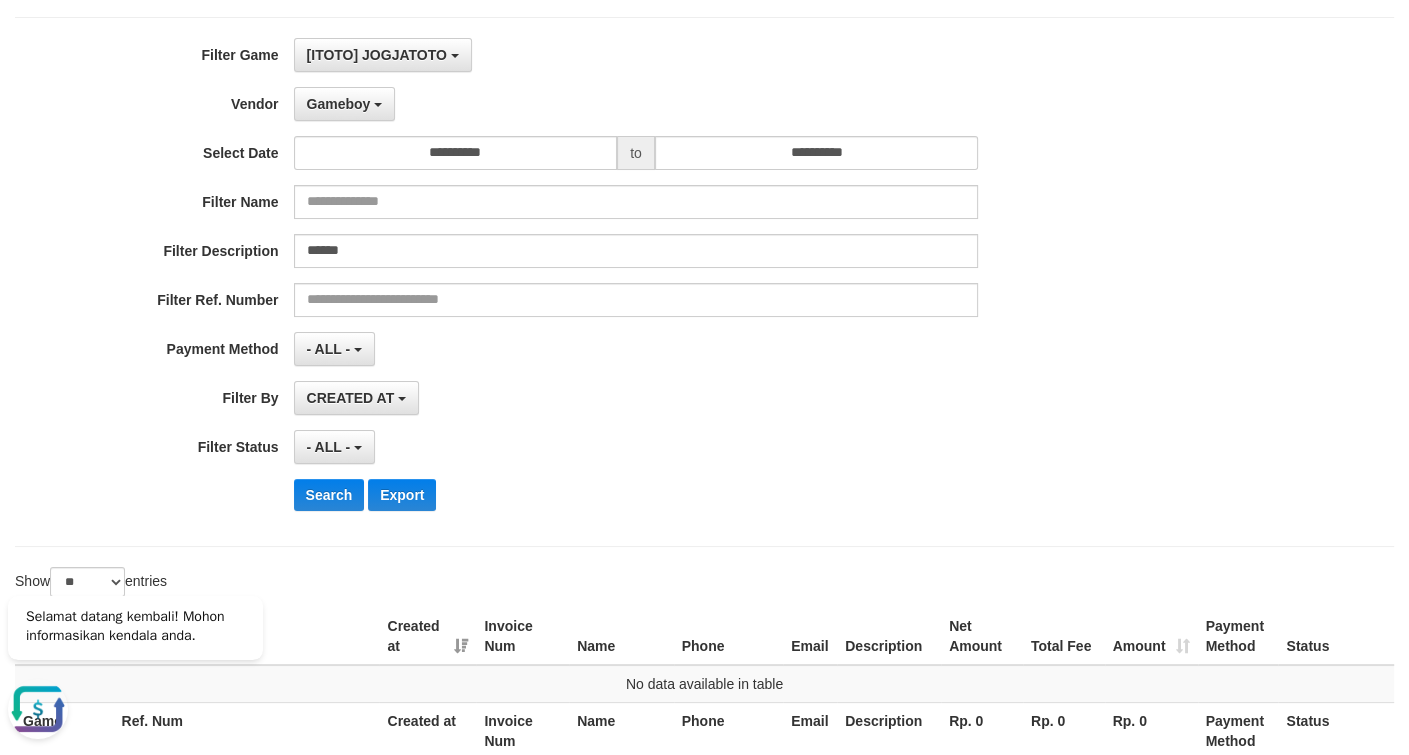click on "- ALL -    SELECT ALL  - ALL -  SELECT STATUS
PENDING/UNPAID
PAID
CANCELED
EXPIRED" at bounding box center (636, 447) 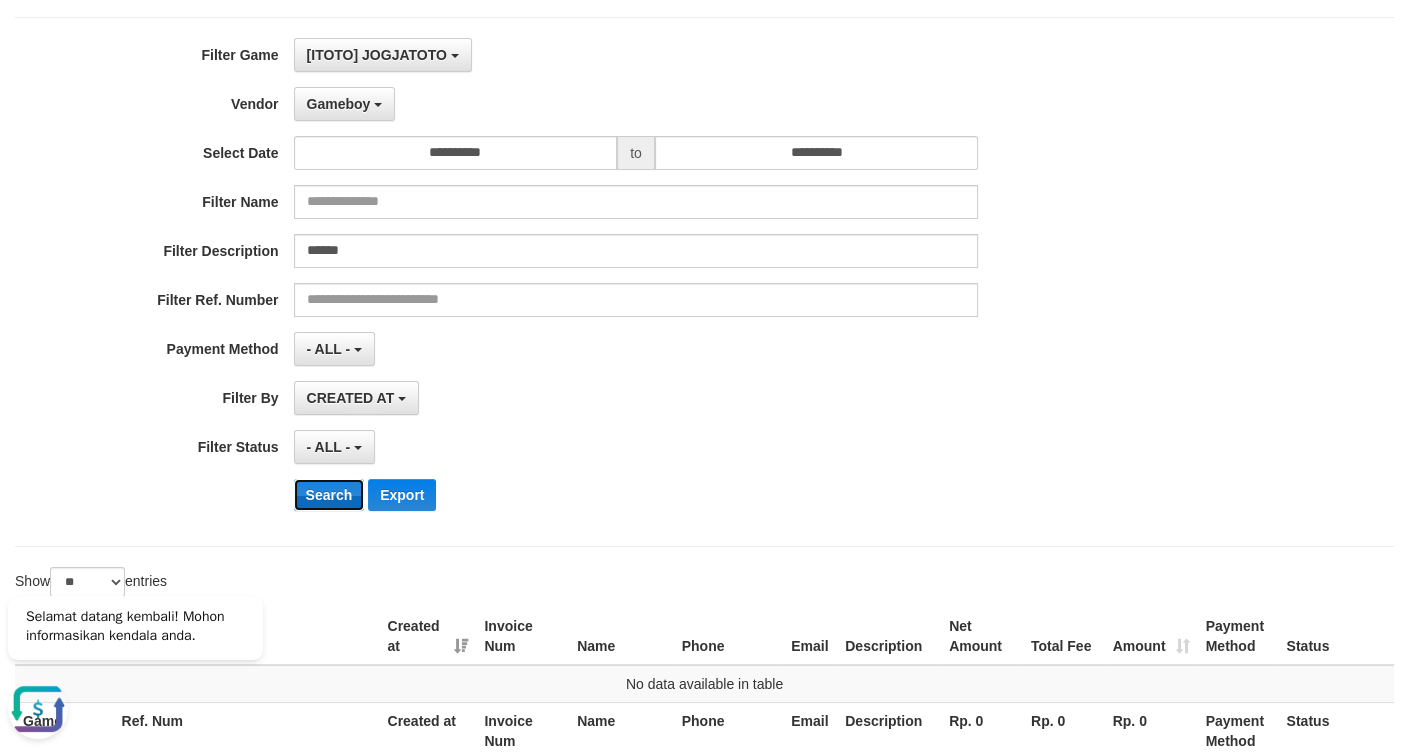 click on "Search" at bounding box center (329, 495) 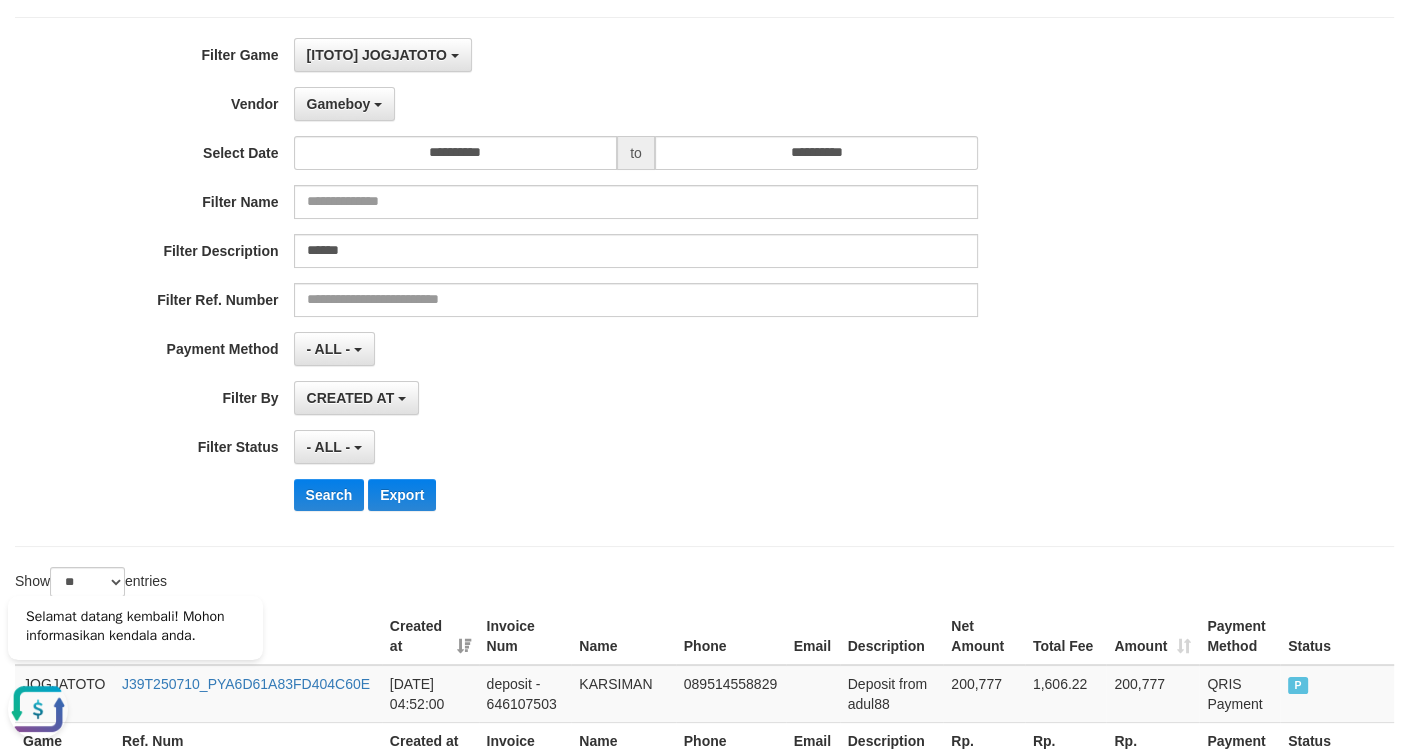 click on "**********" at bounding box center (587, 282) 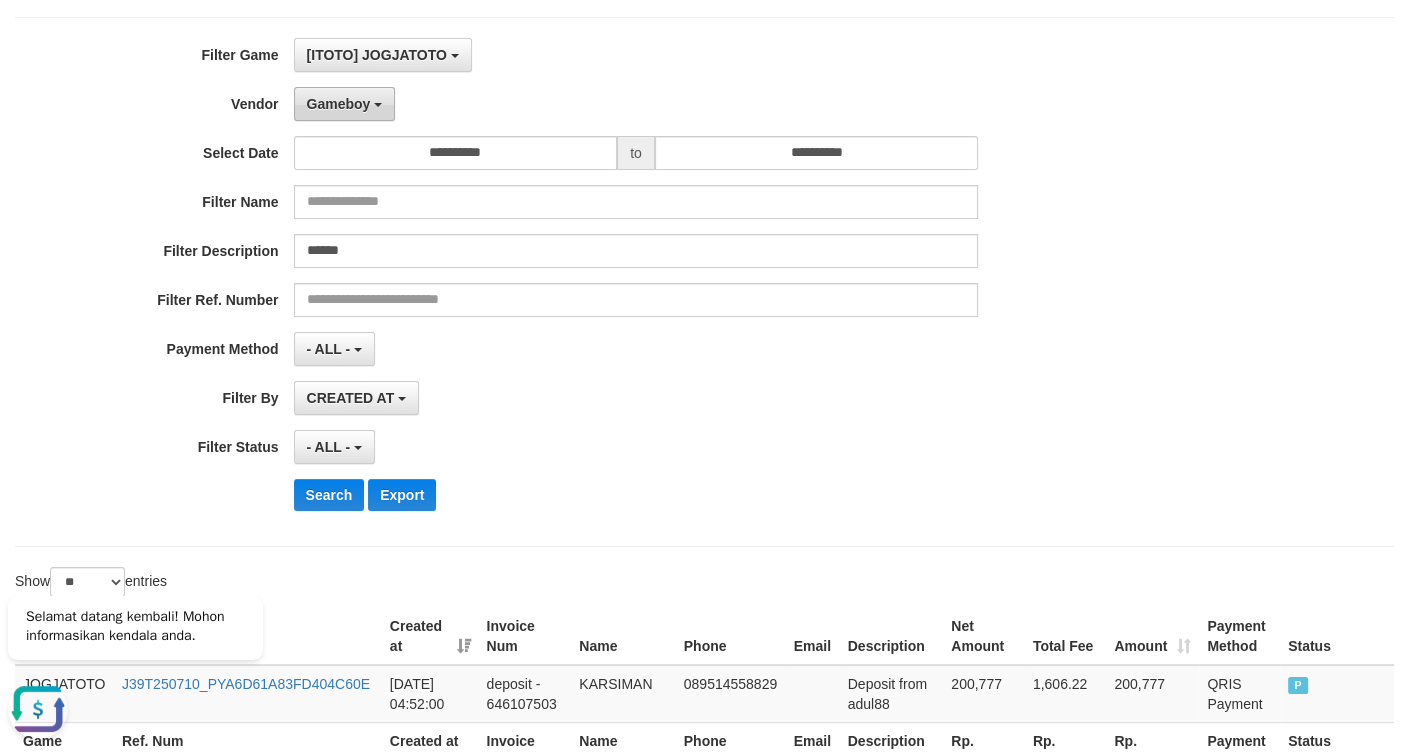 click on "Gameboy" at bounding box center [345, 104] 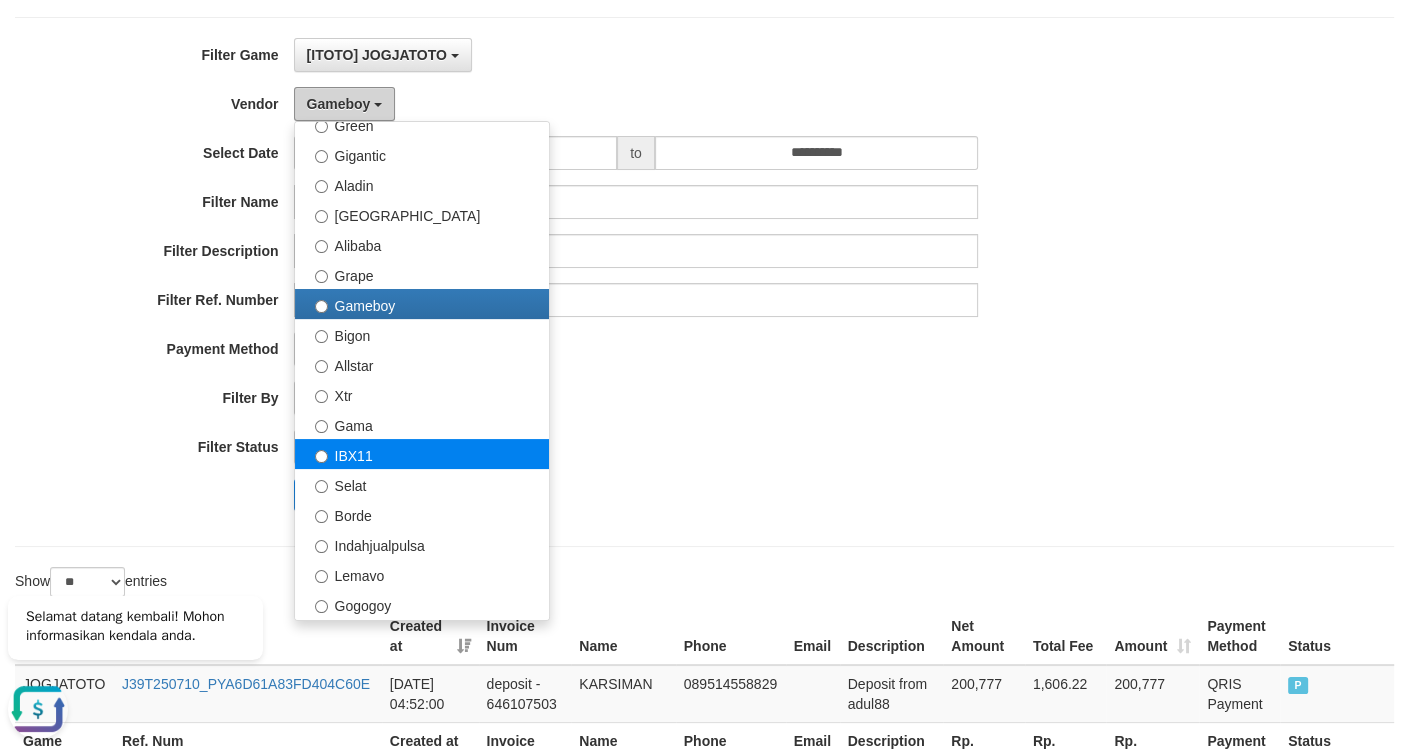 scroll, scrollTop: 293, scrollLeft: 0, axis: vertical 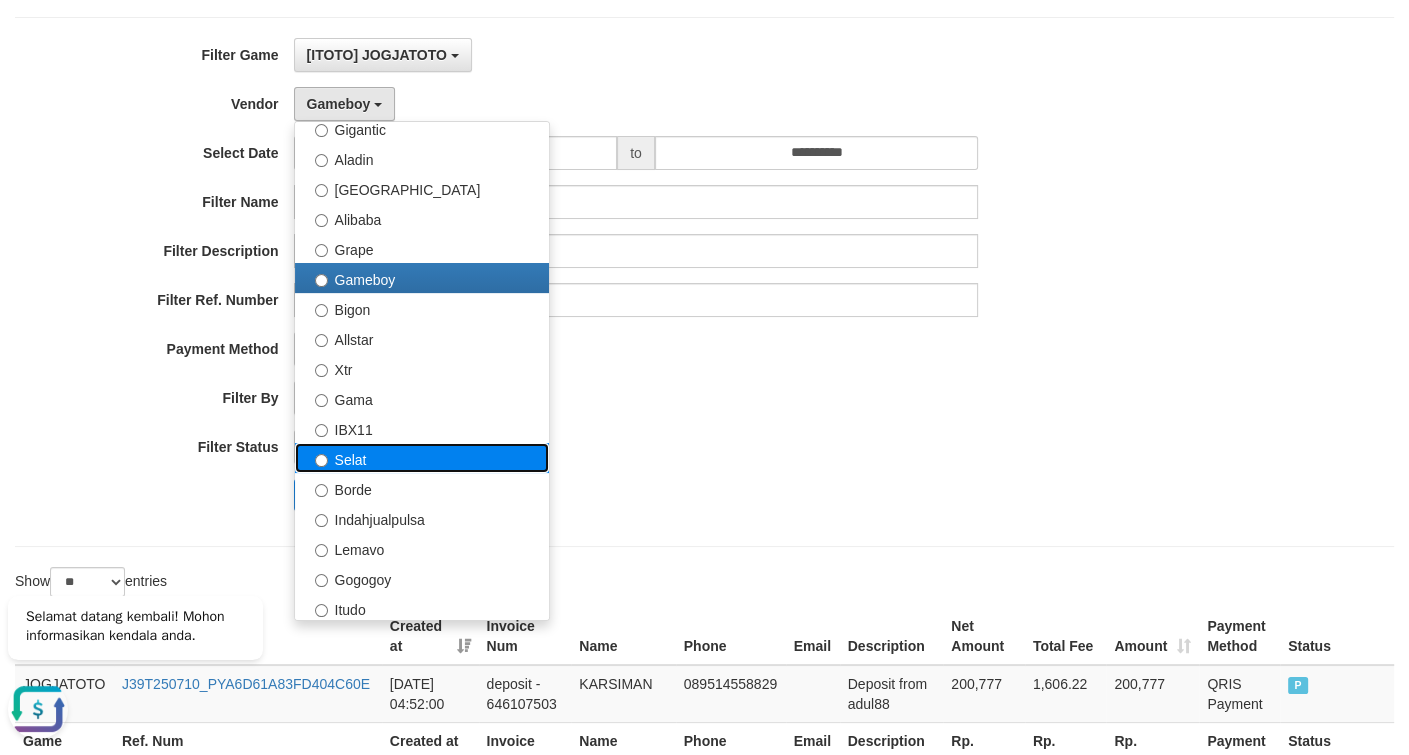 click on "Selat" at bounding box center (422, 458) 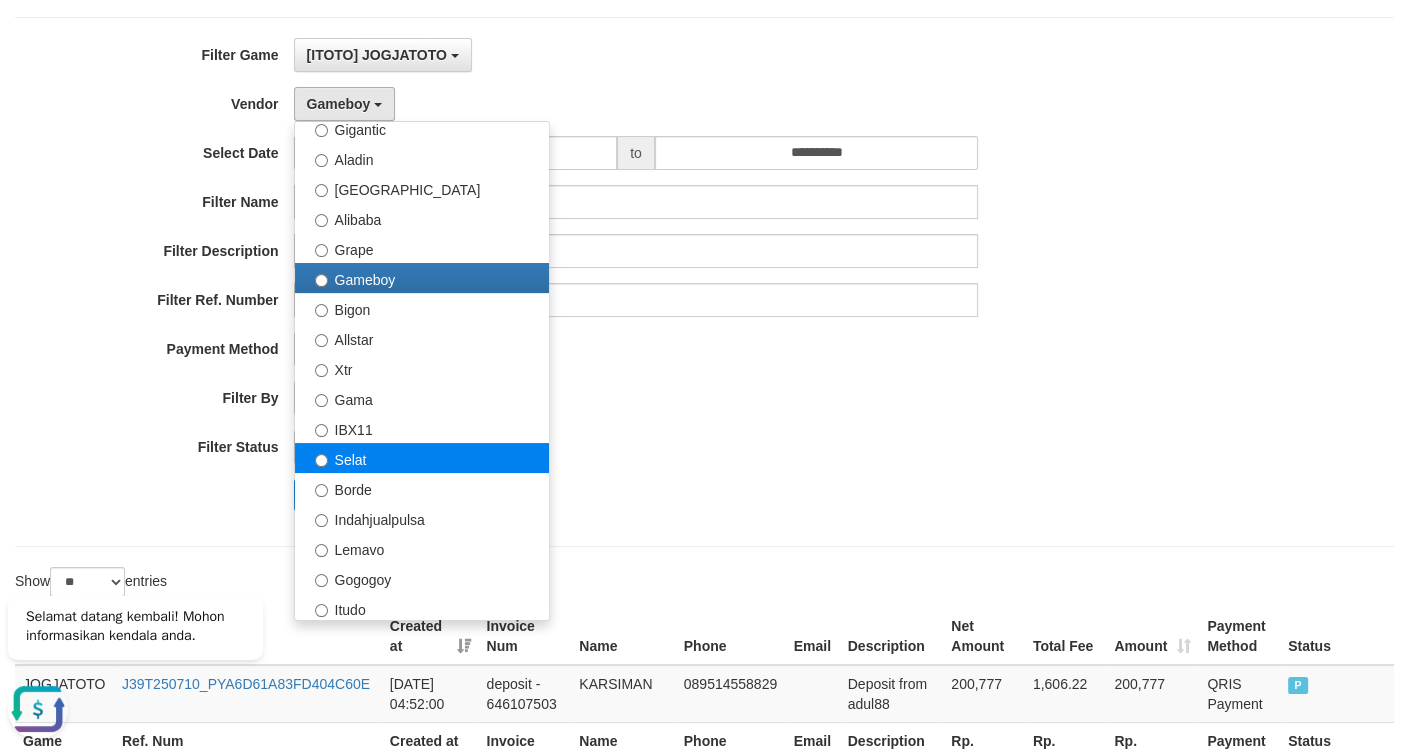 select on "**********" 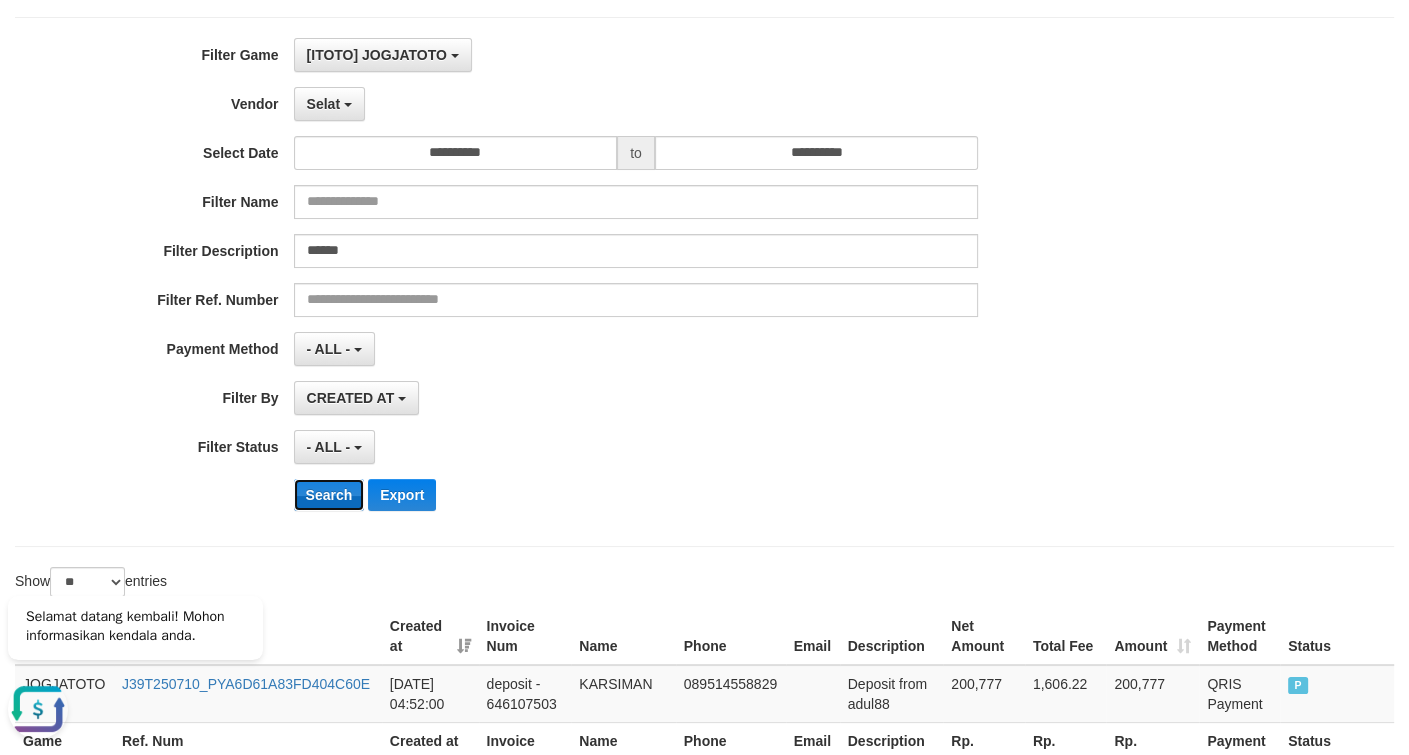 click on "Search" at bounding box center [329, 495] 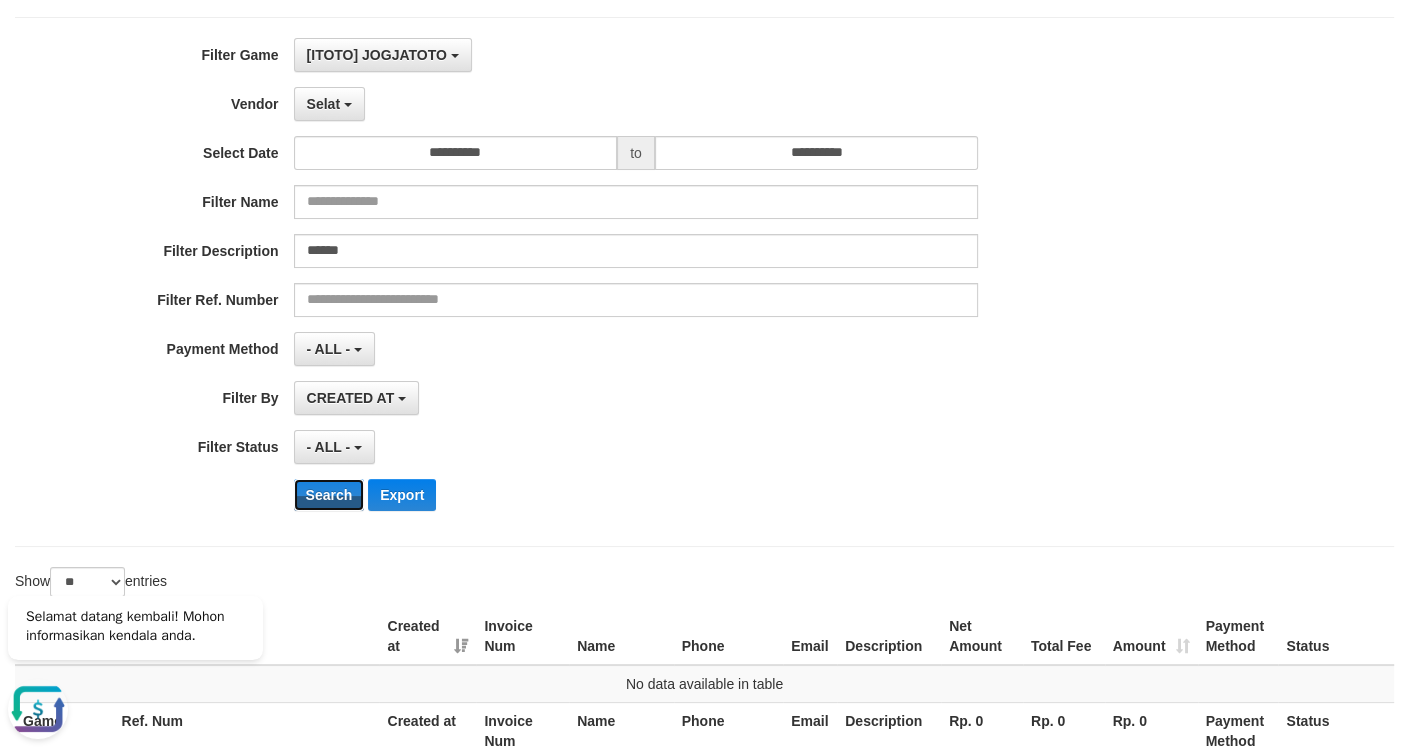 type 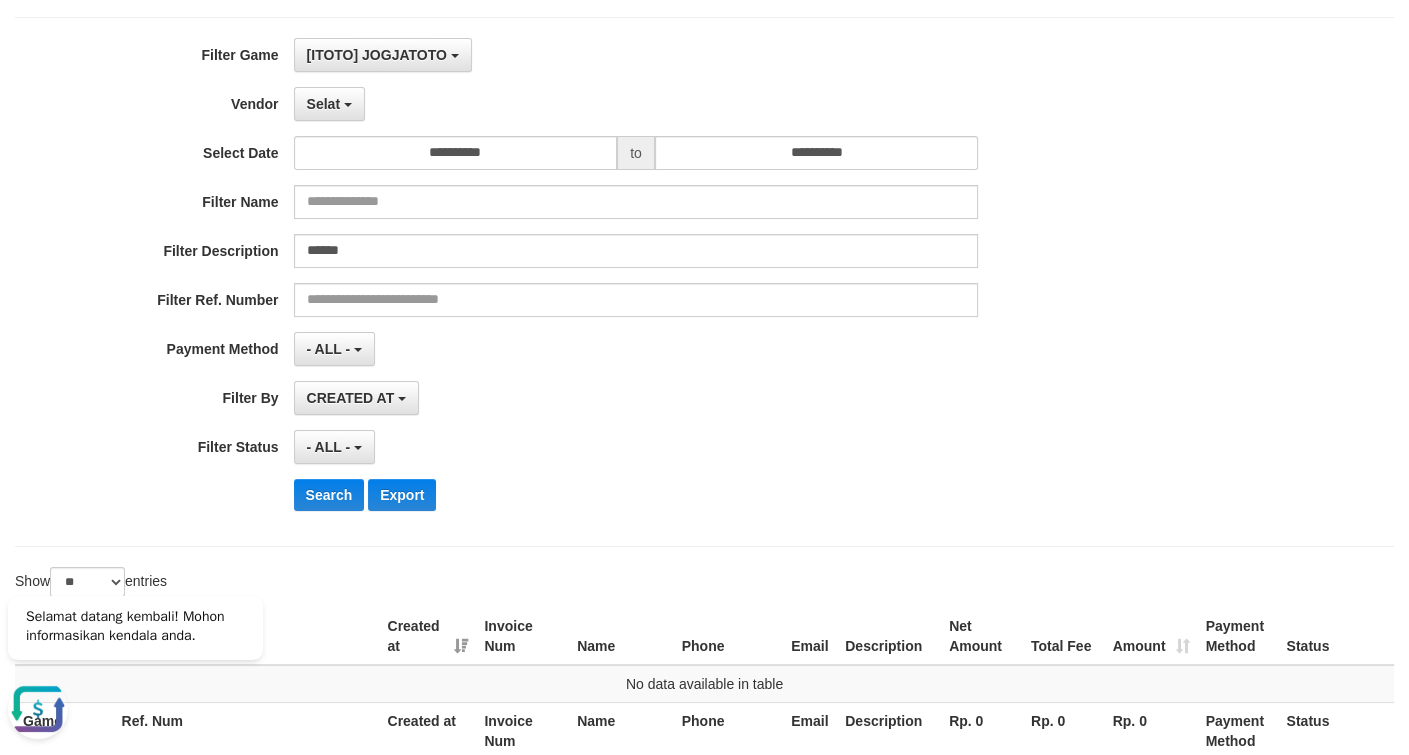 drag, startPoint x: 861, startPoint y: 404, endPoint x: 444, endPoint y: 248, distance: 445.22467 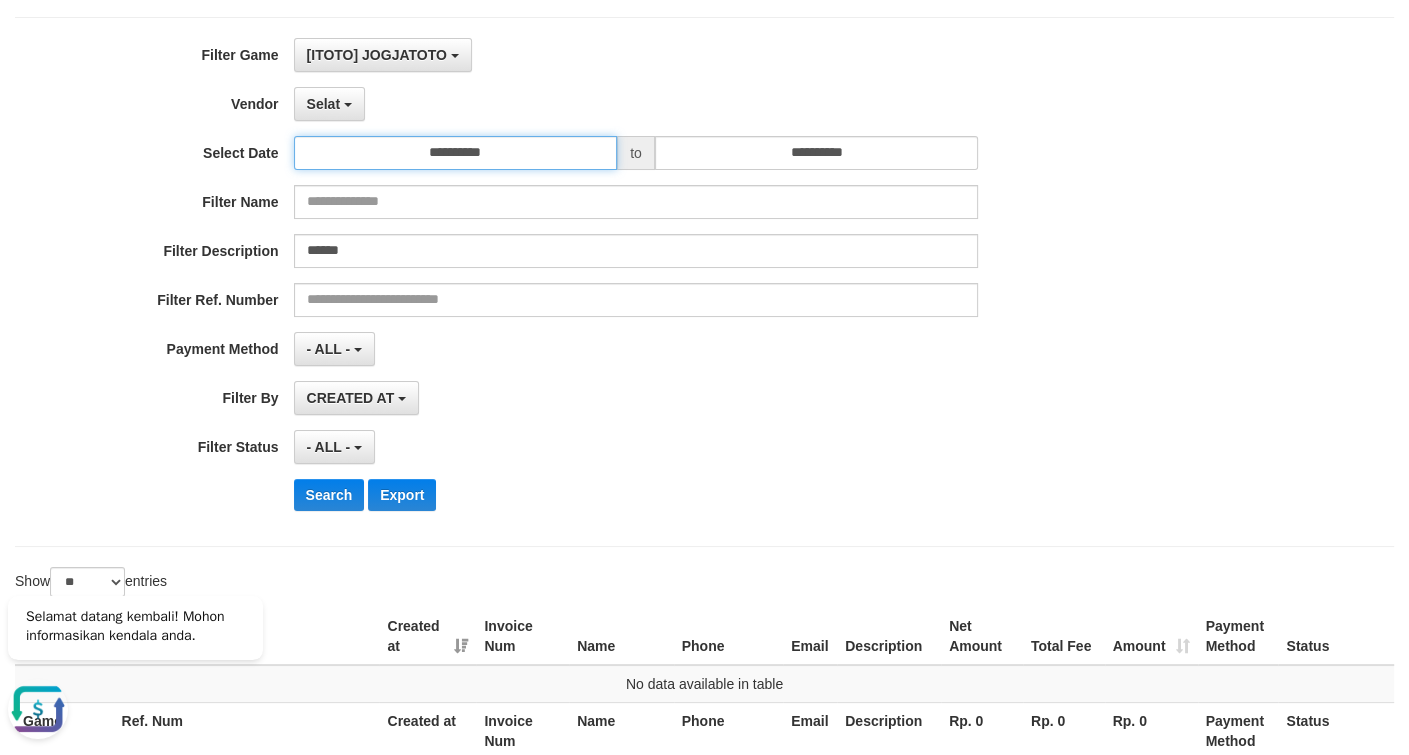 click on "**********" at bounding box center [456, 153] 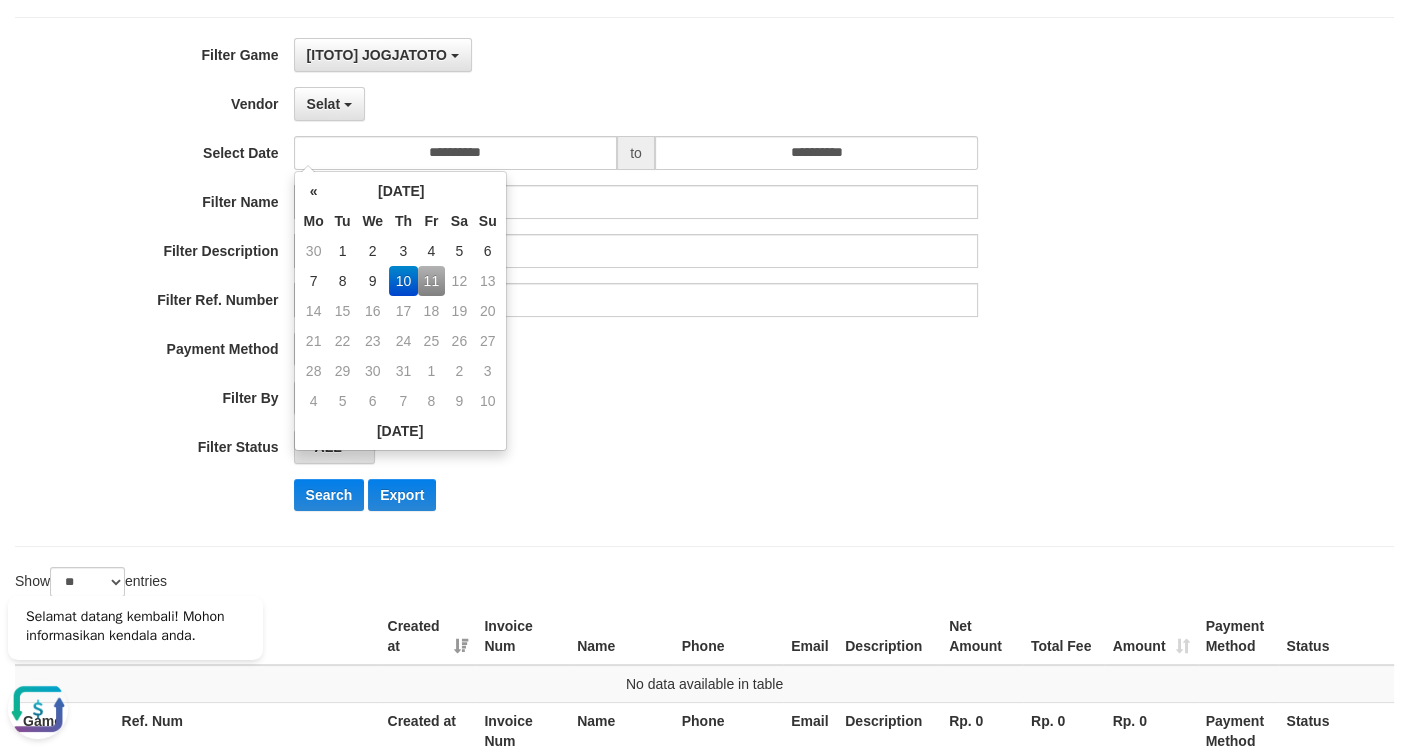 click on "10" at bounding box center [403, 281] 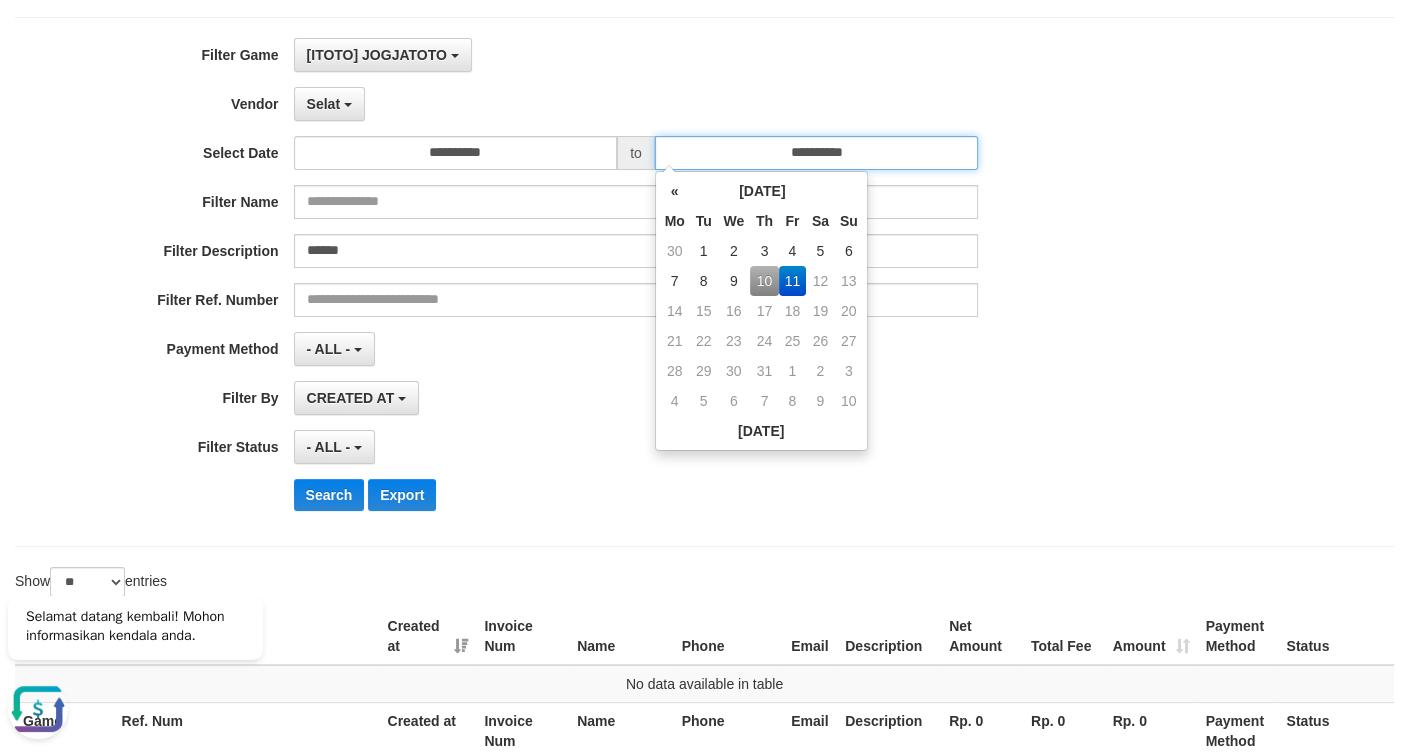 click on "**********" at bounding box center [817, 153] 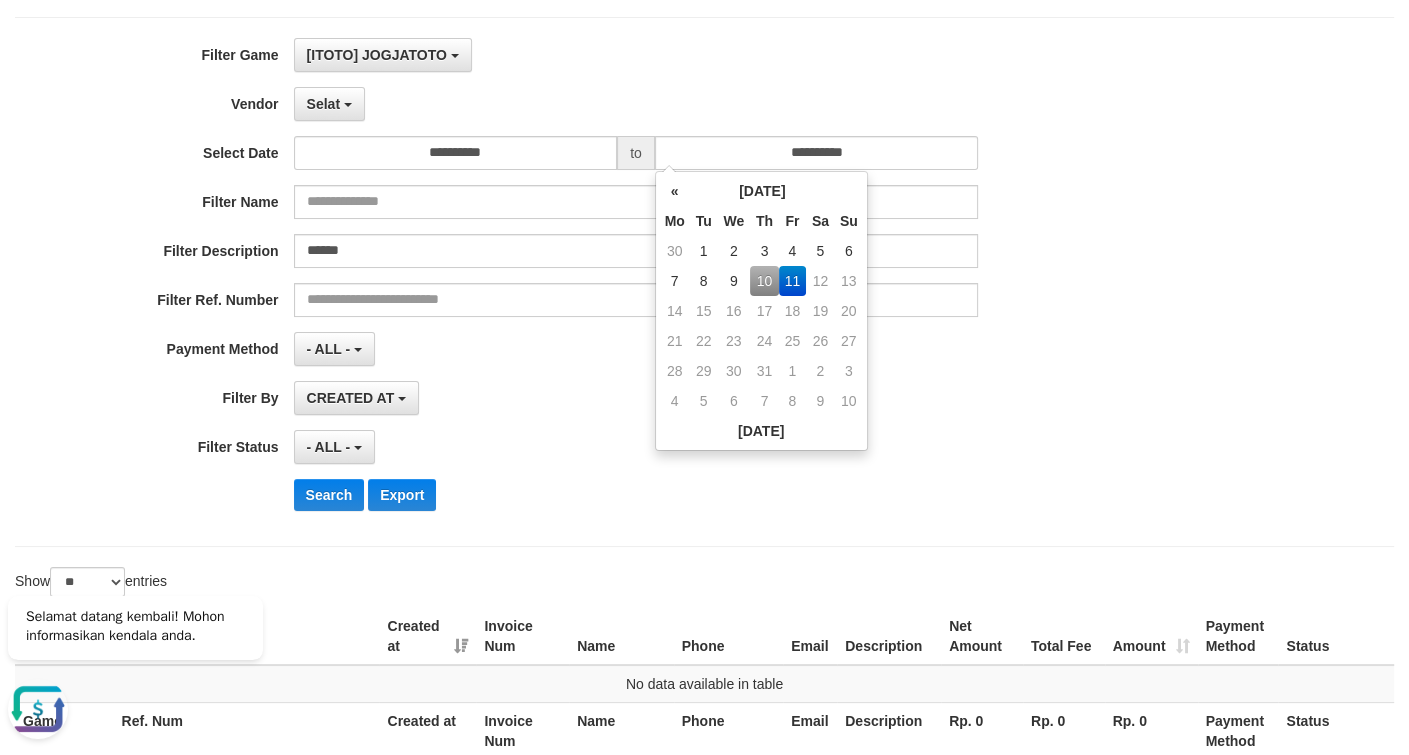 click on "10" at bounding box center (764, 281) 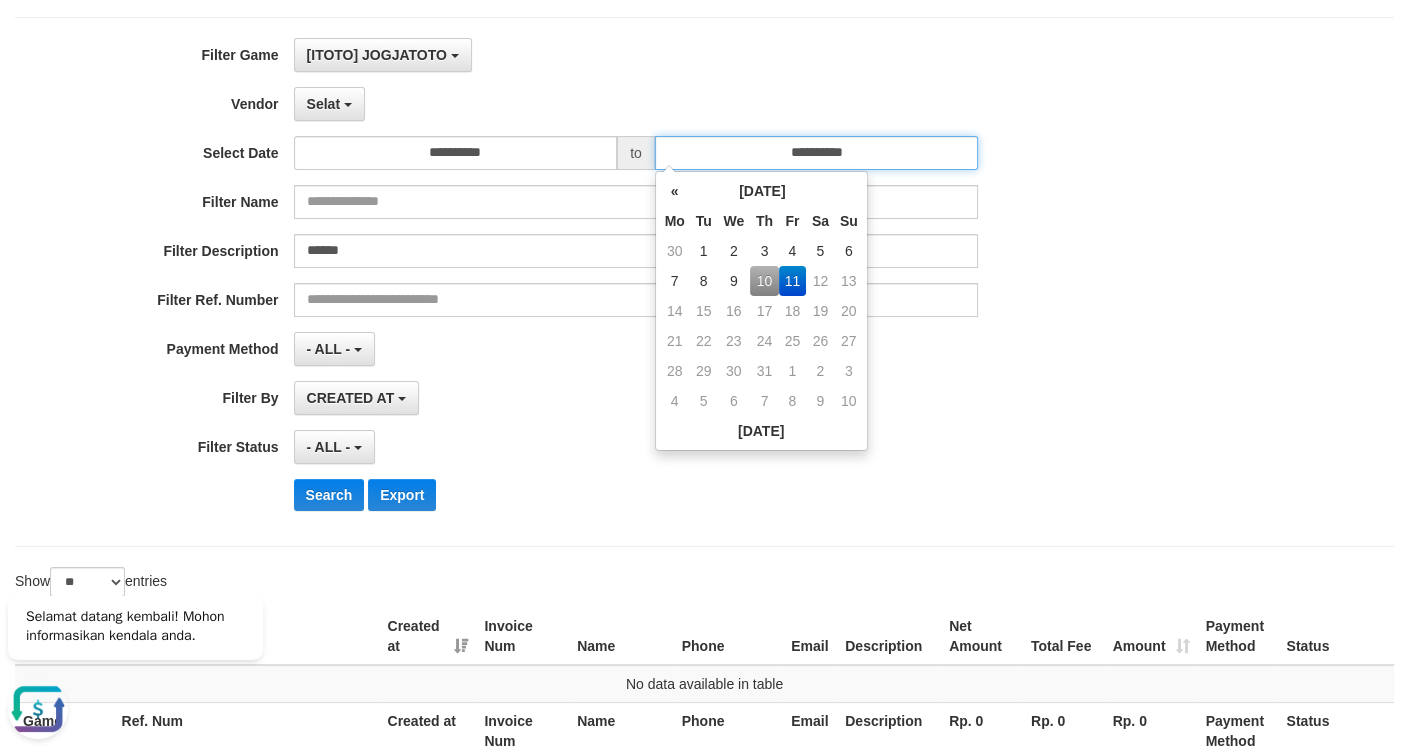 type on "**********" 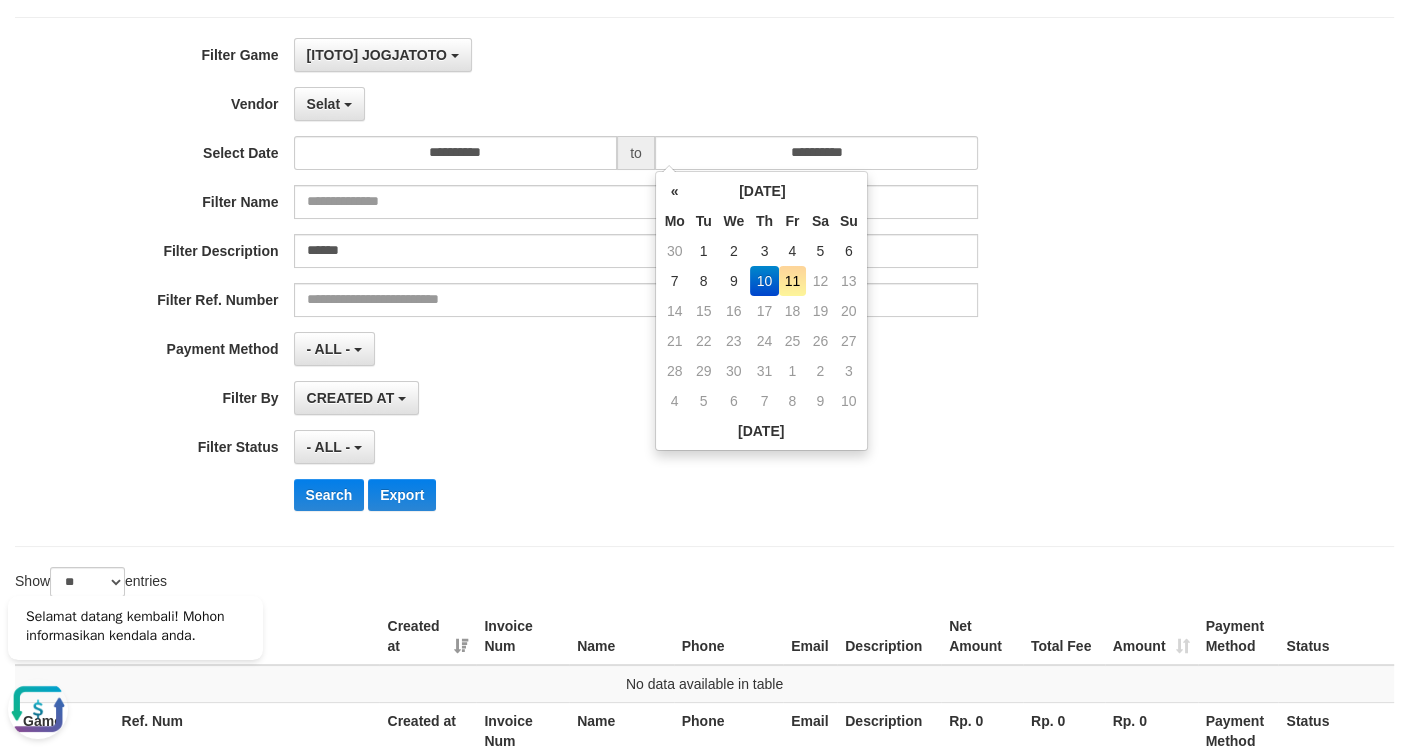 drag, startPoint x: 532, startPoint y: 392, endPoint x: 274, endPoint y: 469, distance: 269.24524 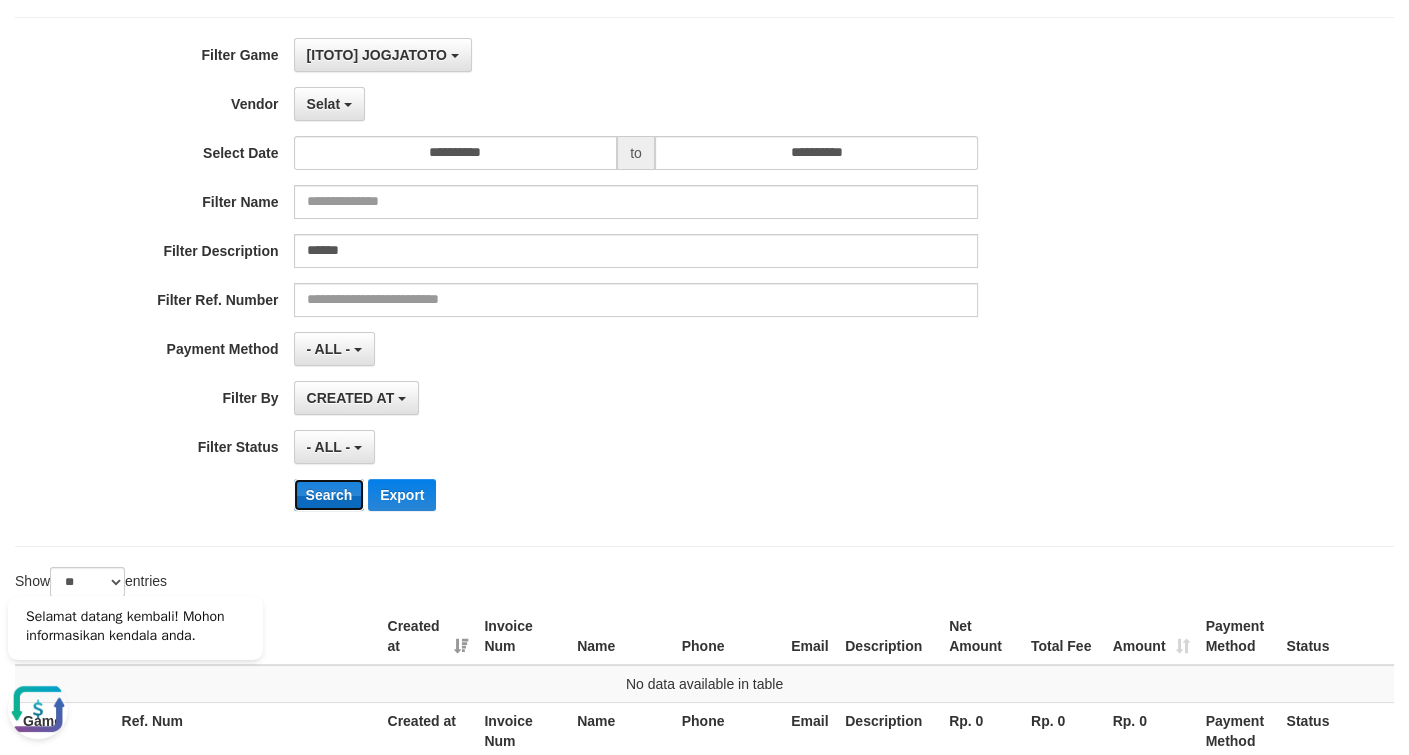 click on "Search" at bounding box center [329, 495] 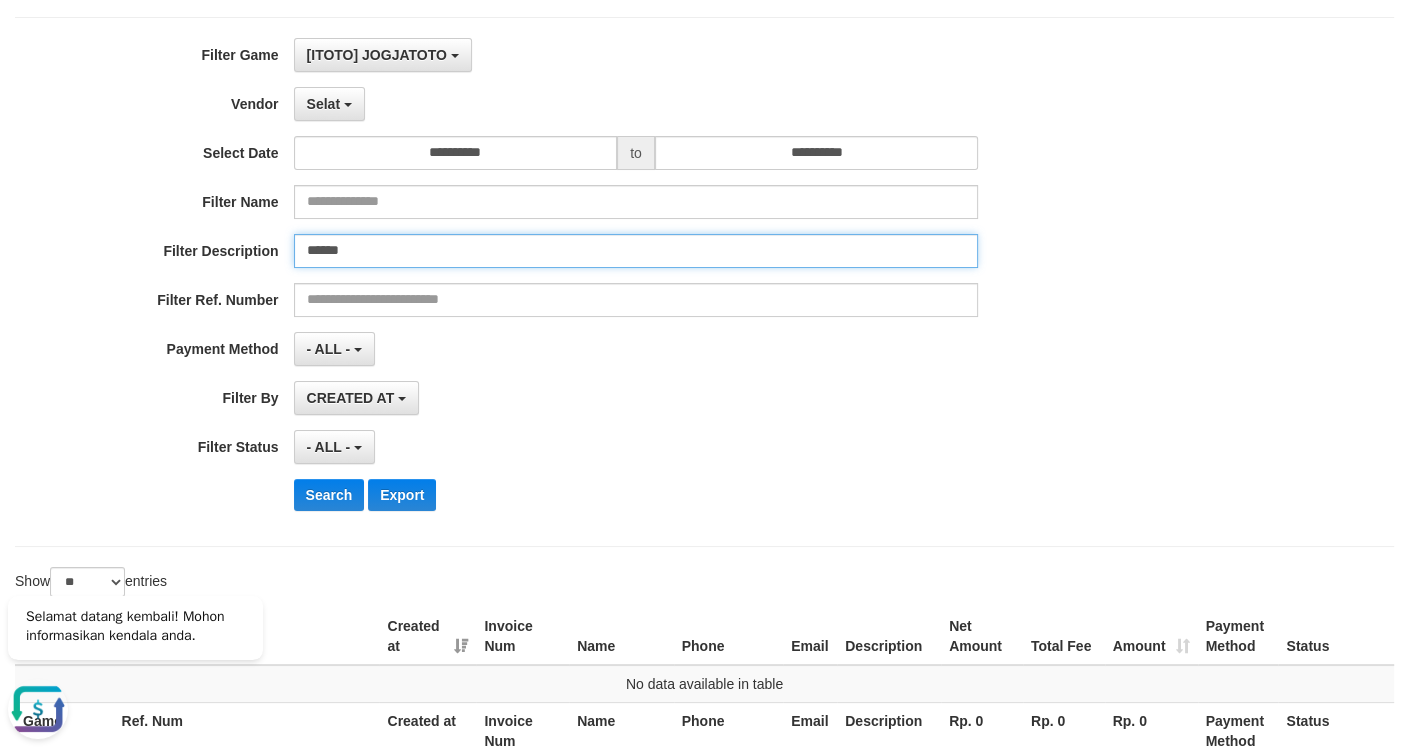 click on "******" at bounding box center (636, 251) 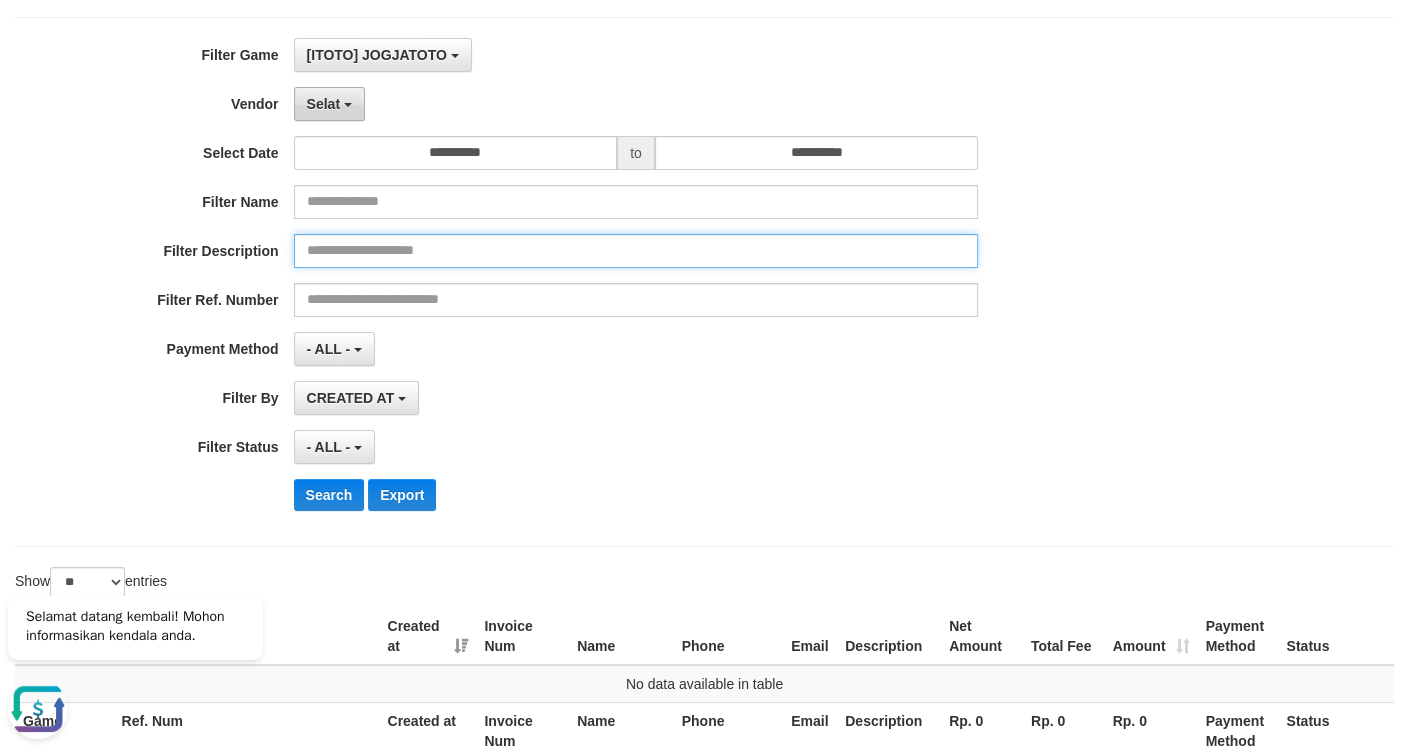 type 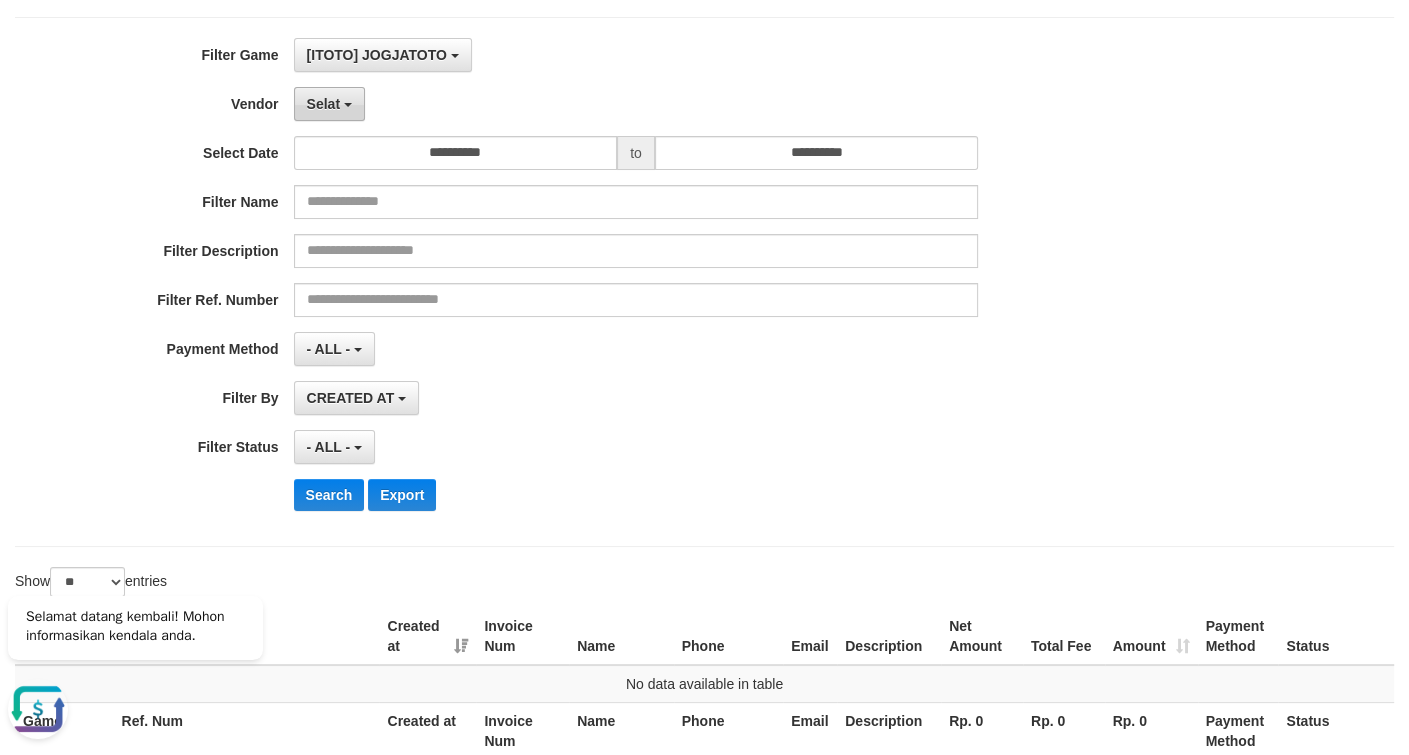 click on "Selat" at bounding box center (329, 104) 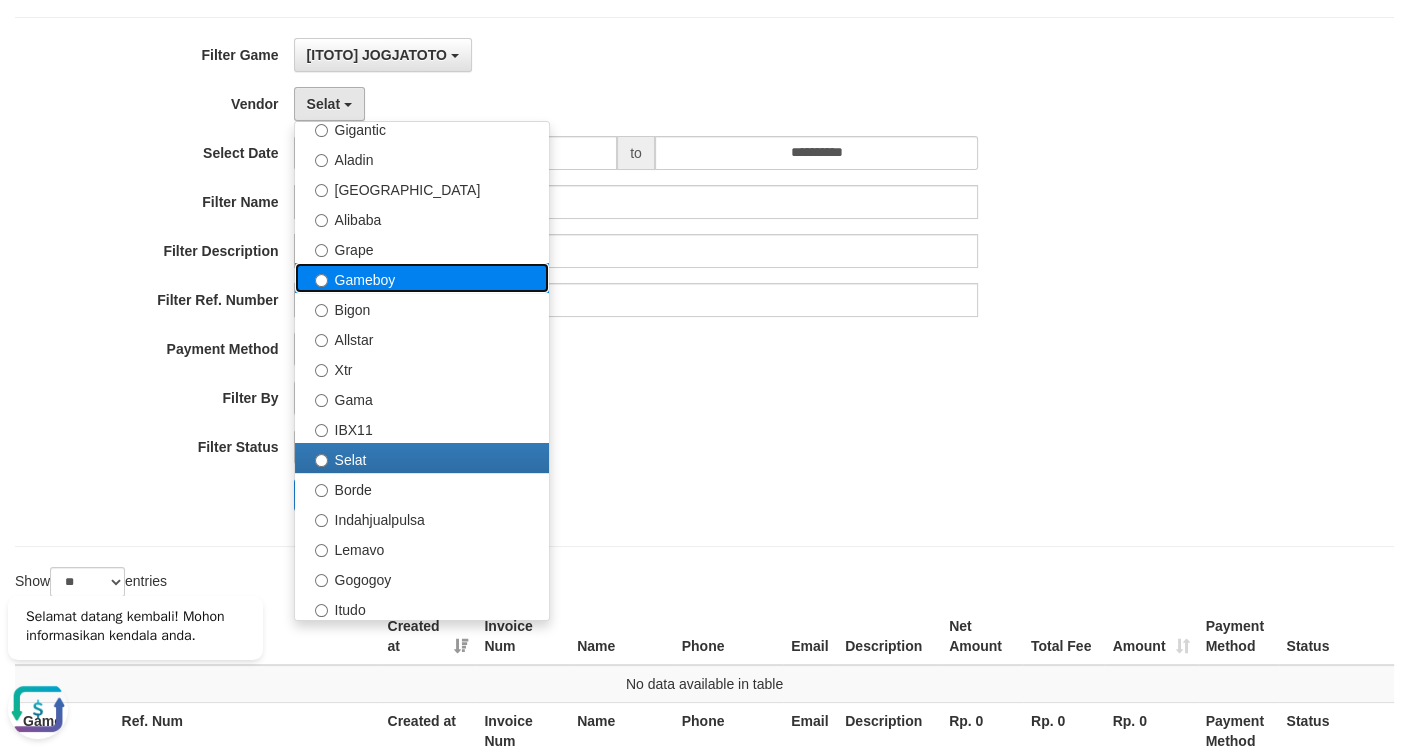 click on "Gameboy" at bounding box center [422, 278] 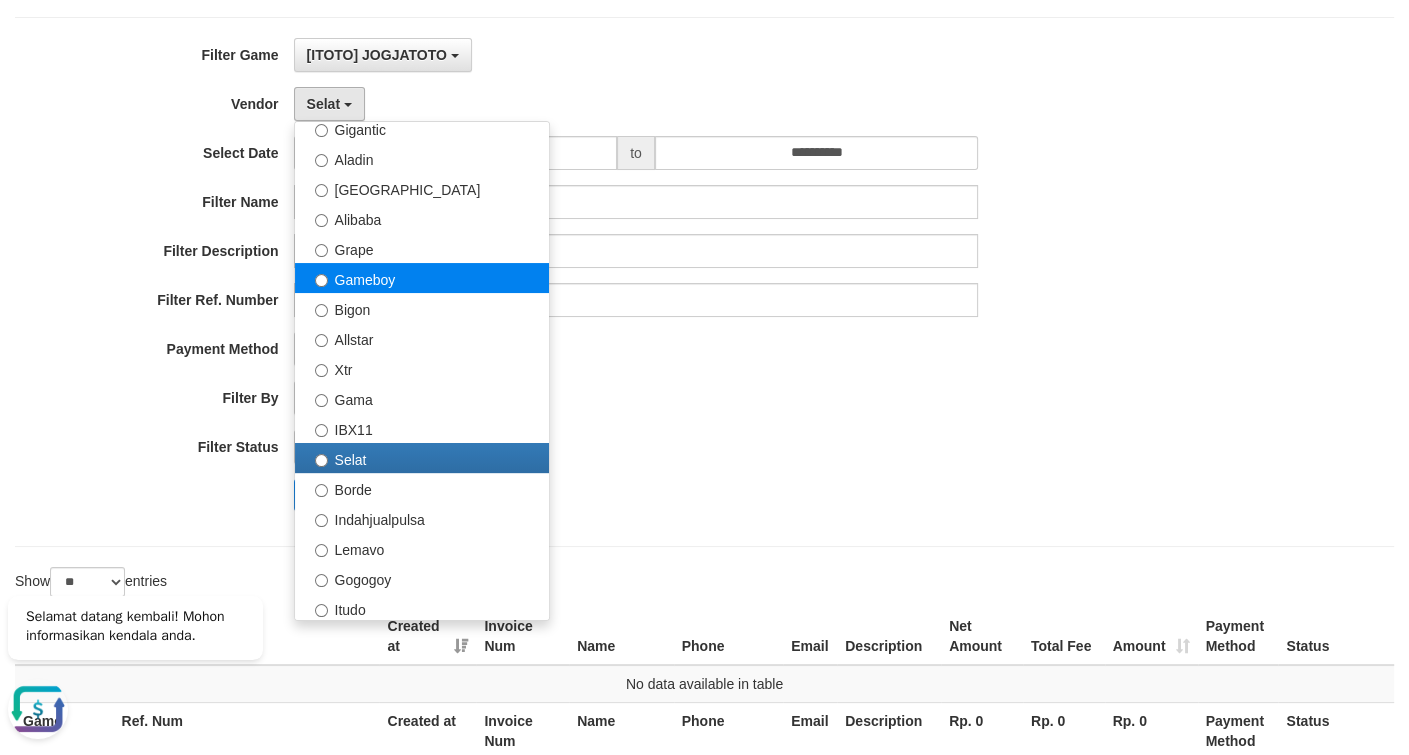 select on "**********" 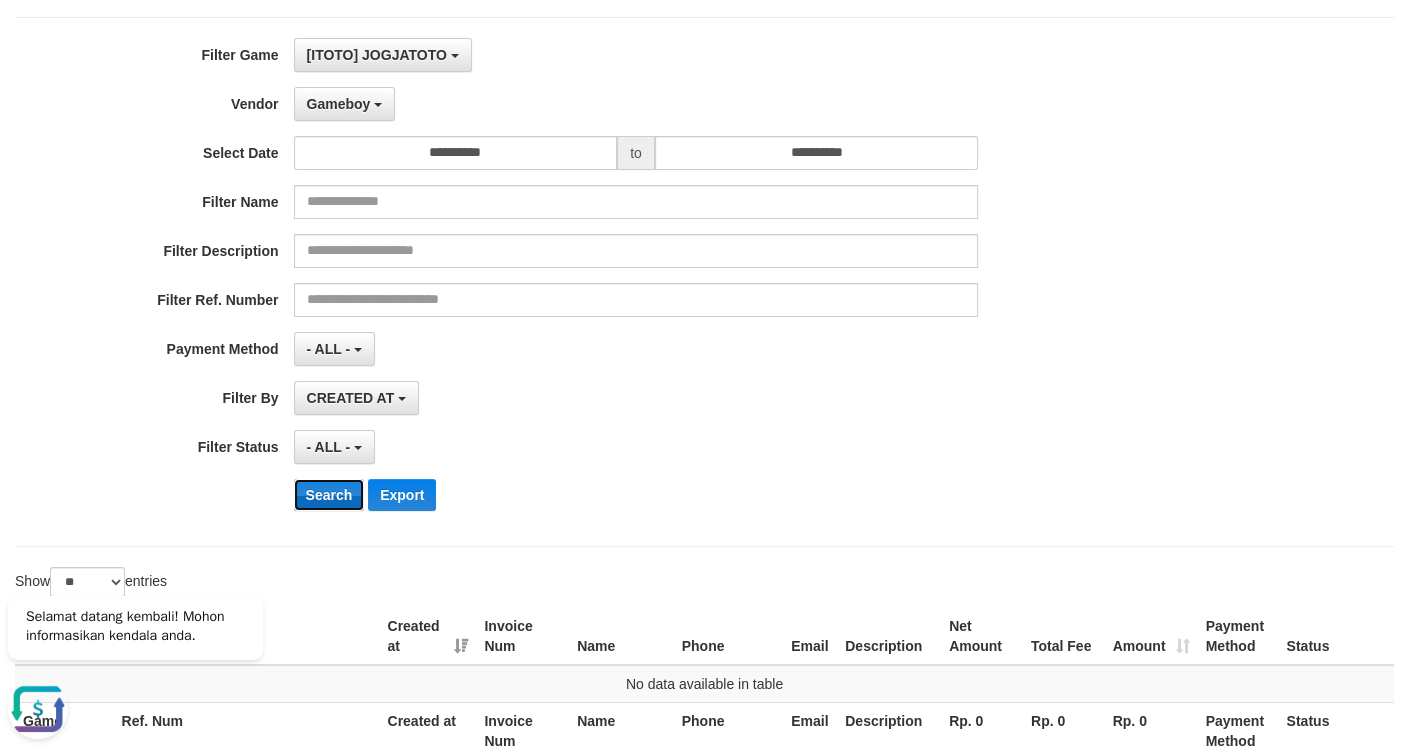 click on "Search" at bounding box center (329, 495) 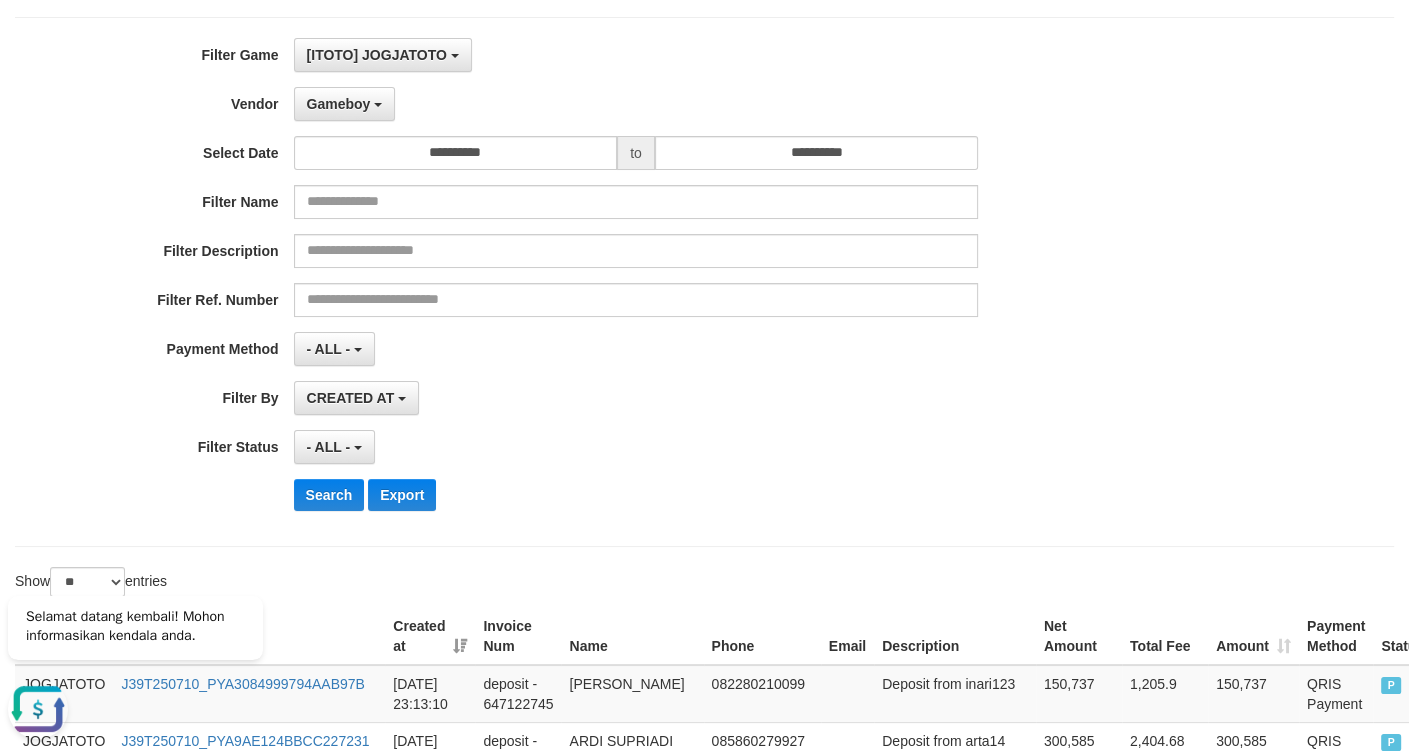 click on "CREATED AT
PAID AT
CREATED AT" at bounding box center (636, 398) 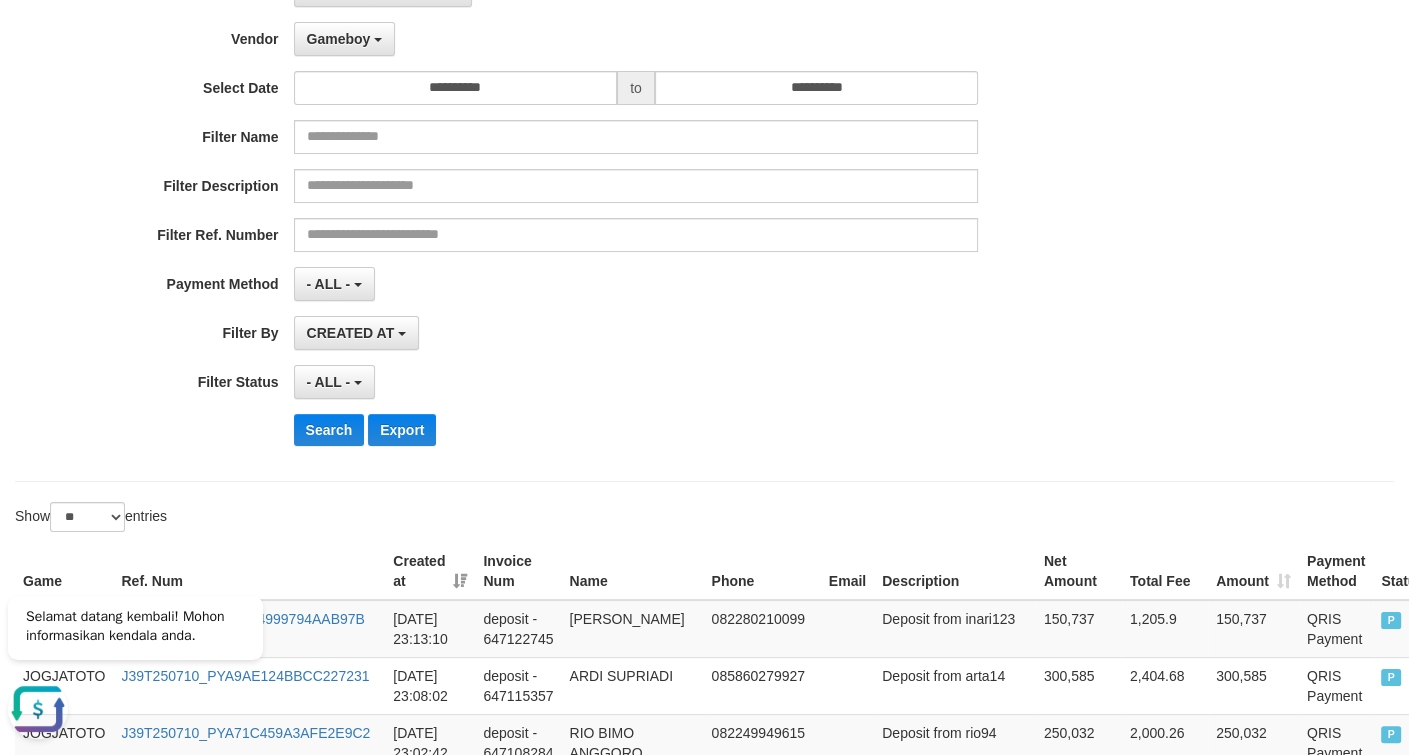 scroll, scrollTop: 221, scrollLeft: 0, axis: vertical 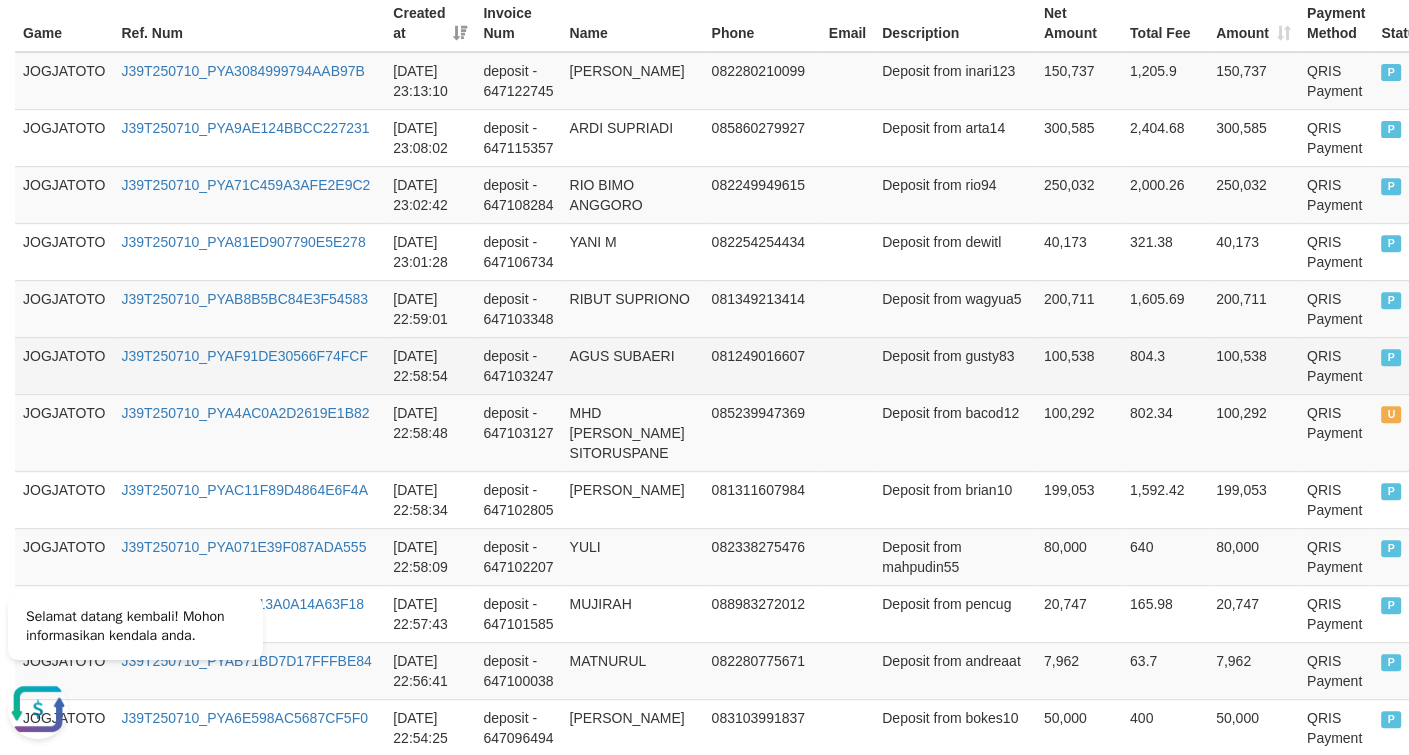 click on "AGUS SUBAERI" at bounding box center (632, 365) 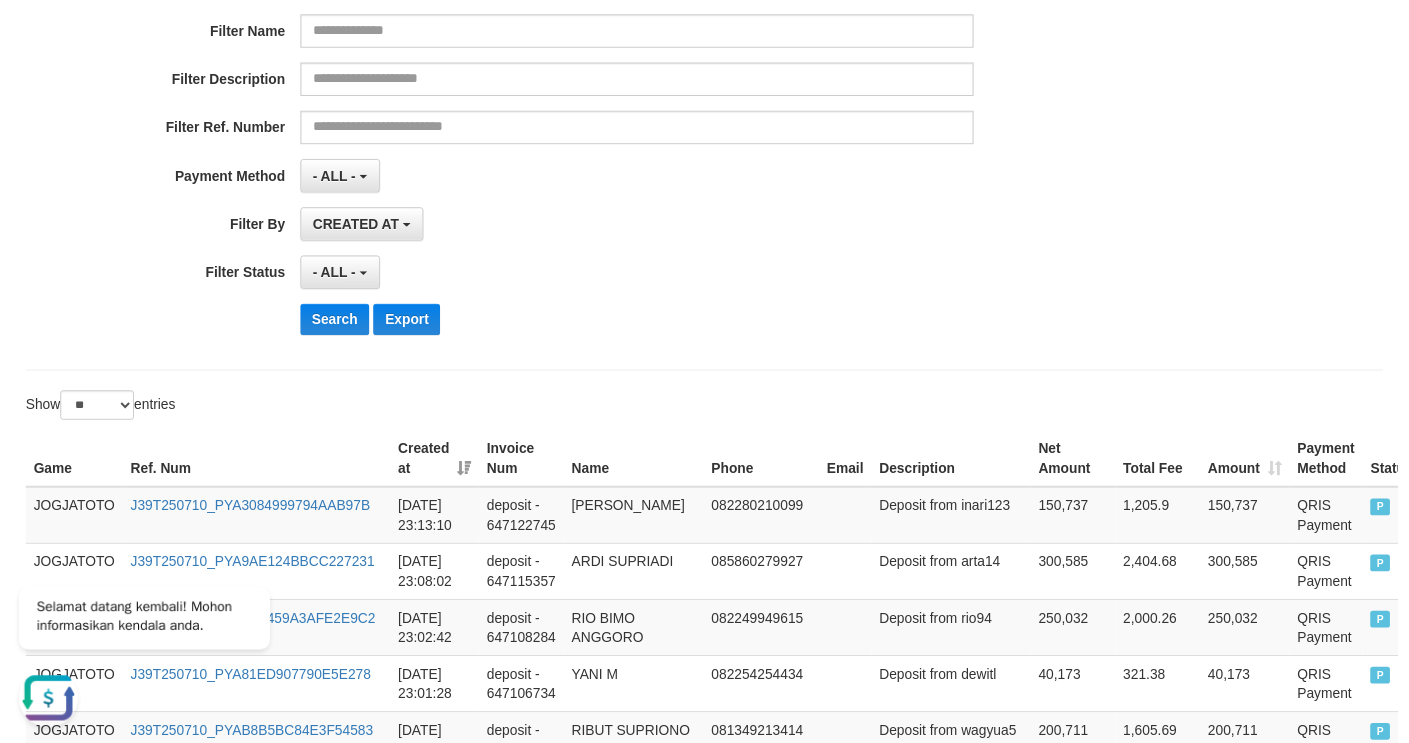 scroll, scrollTop: 293, scrollLeft: 0, axis: vertical 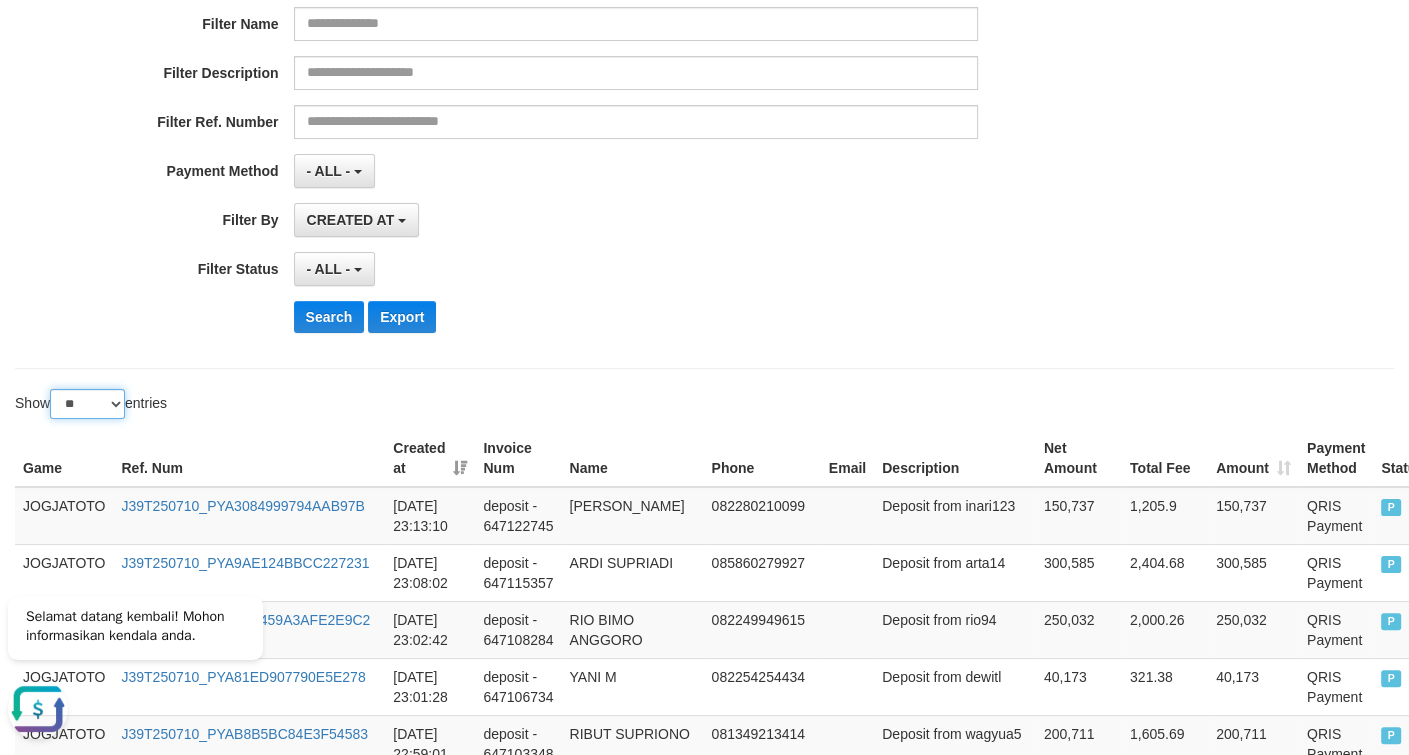 click on "** ** ** ***" at bounding box center (87, 404) 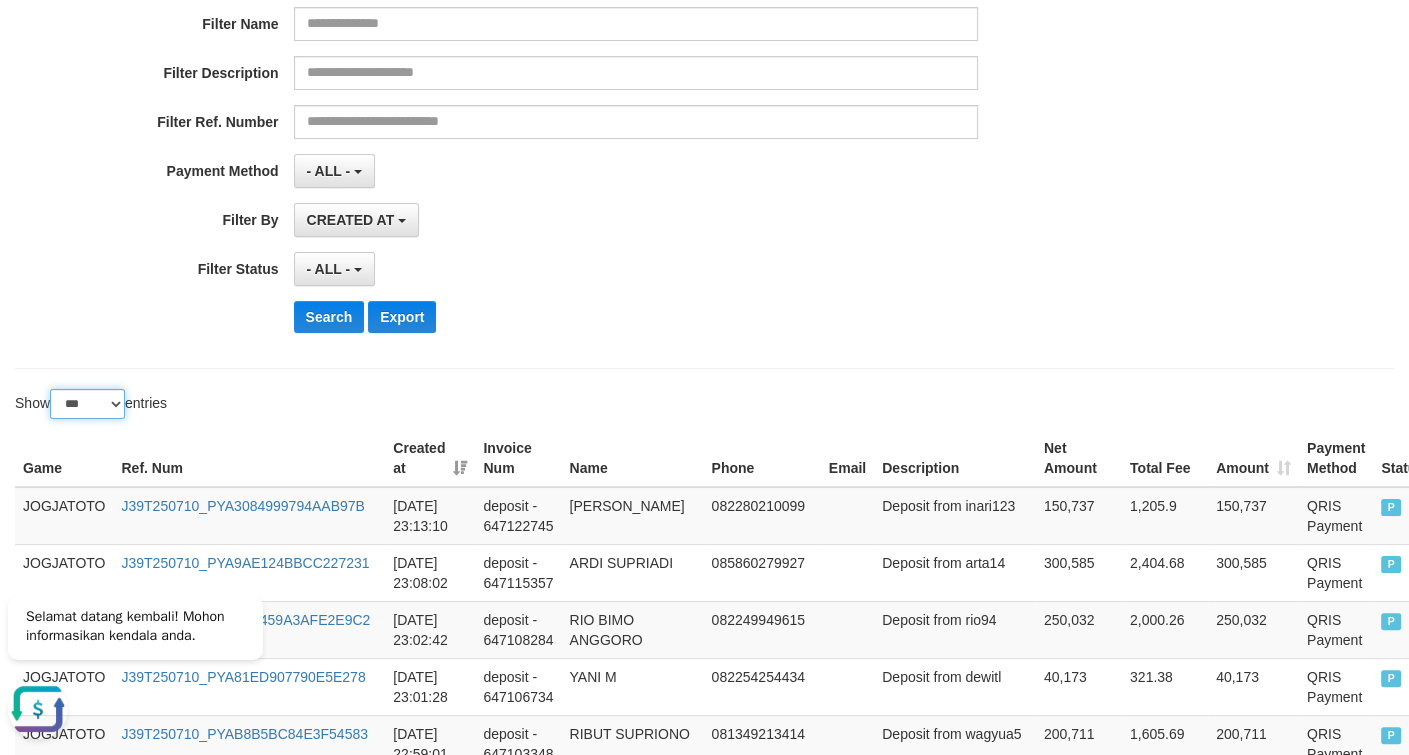 click on "** ** ** ***" at bounding box center (87, 404) 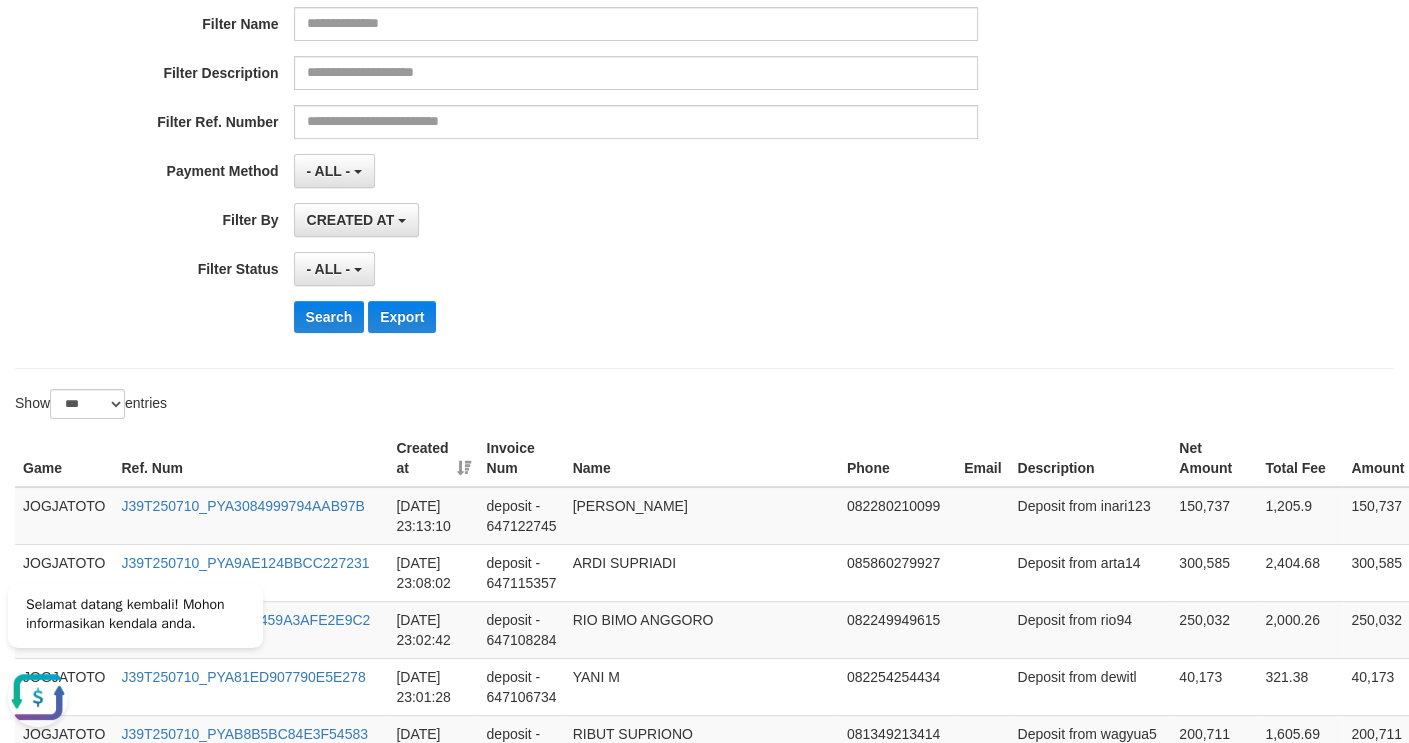click on "**********" at bounding box center [587, 104] 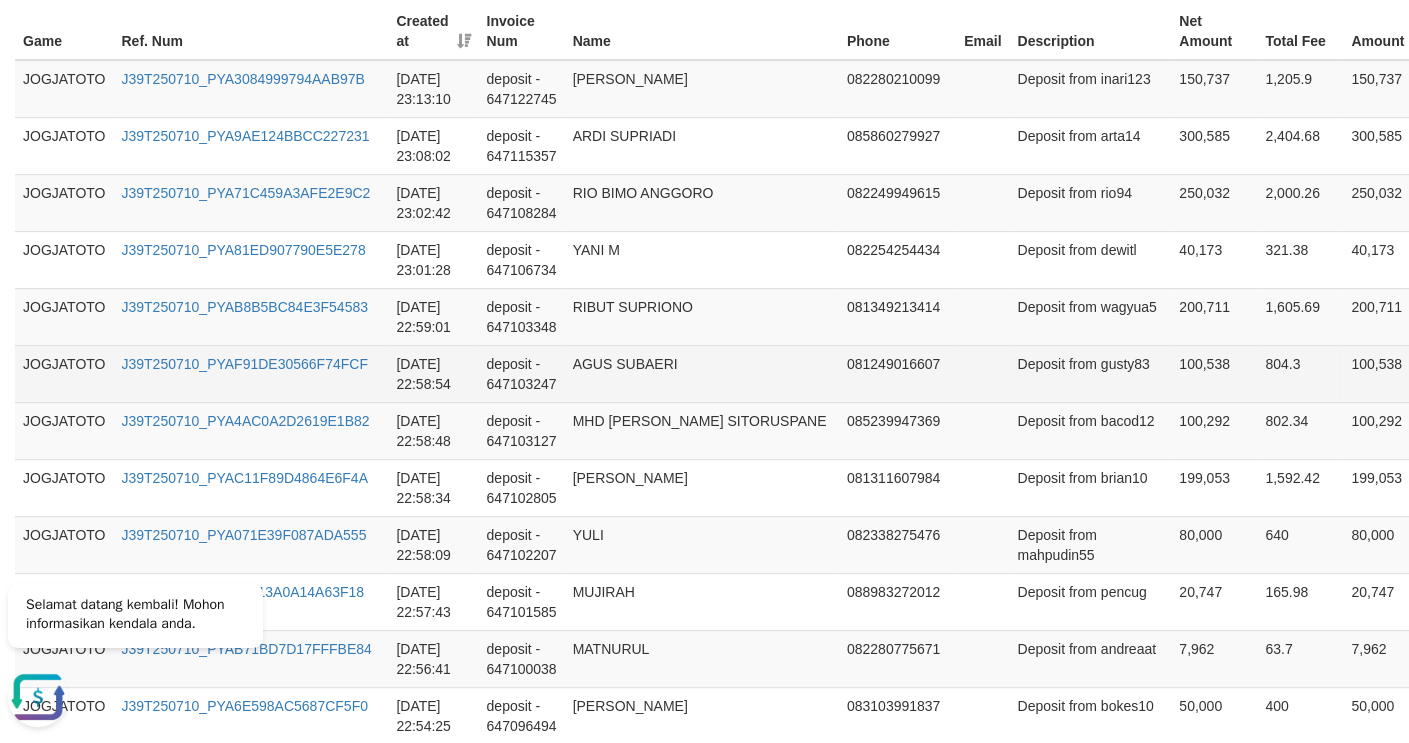 click on "deposit - 647103247" at bounding box center [521, 373] 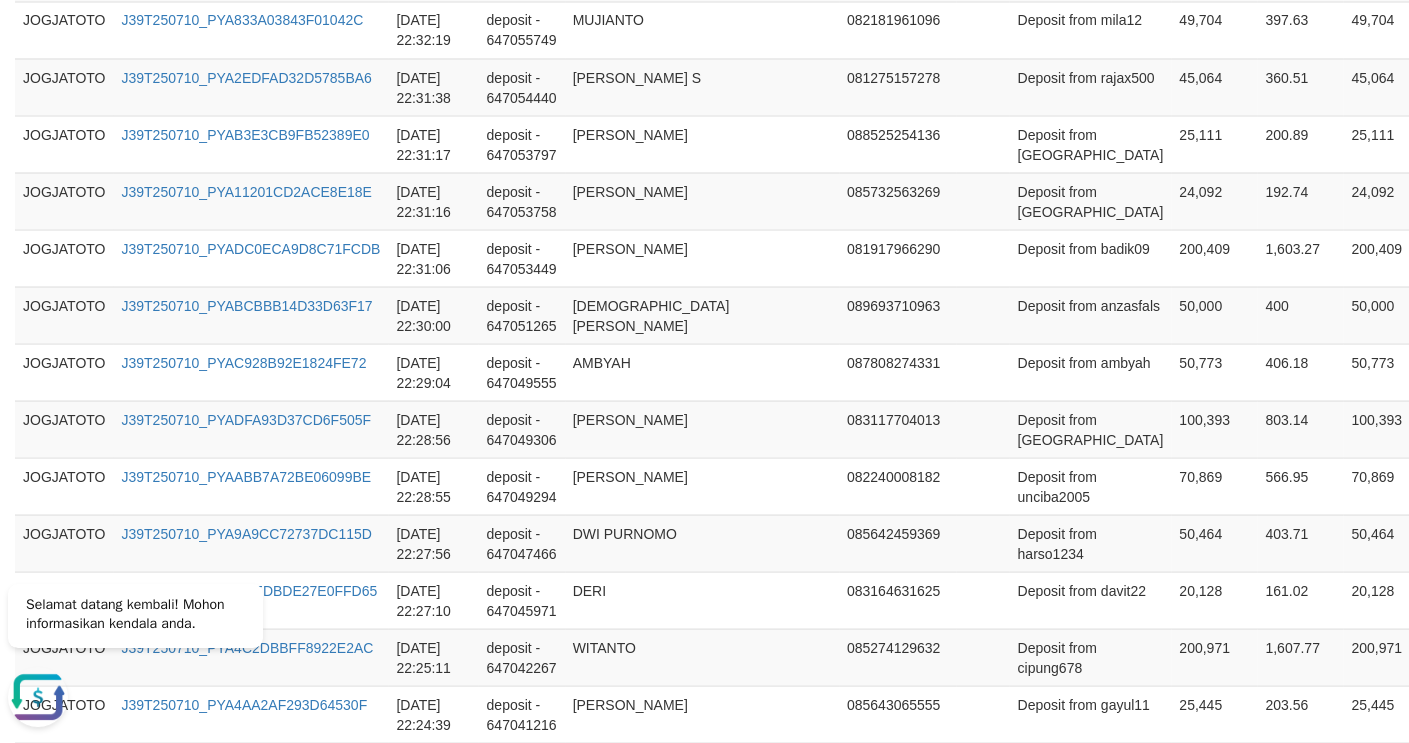 scroll, scrollTop: 5930, scrollLeft: 0, axis: vertical 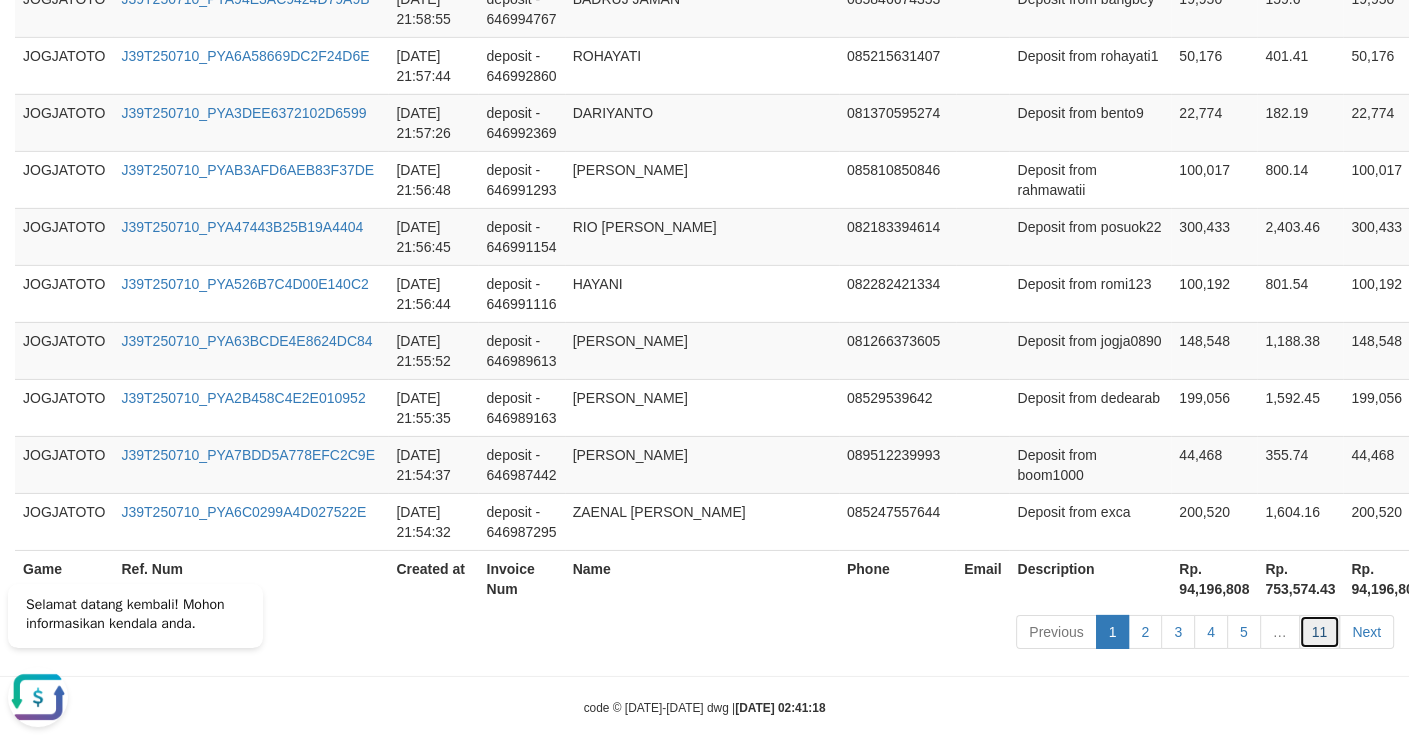 click on "11" at bounding box center [1320, 632] 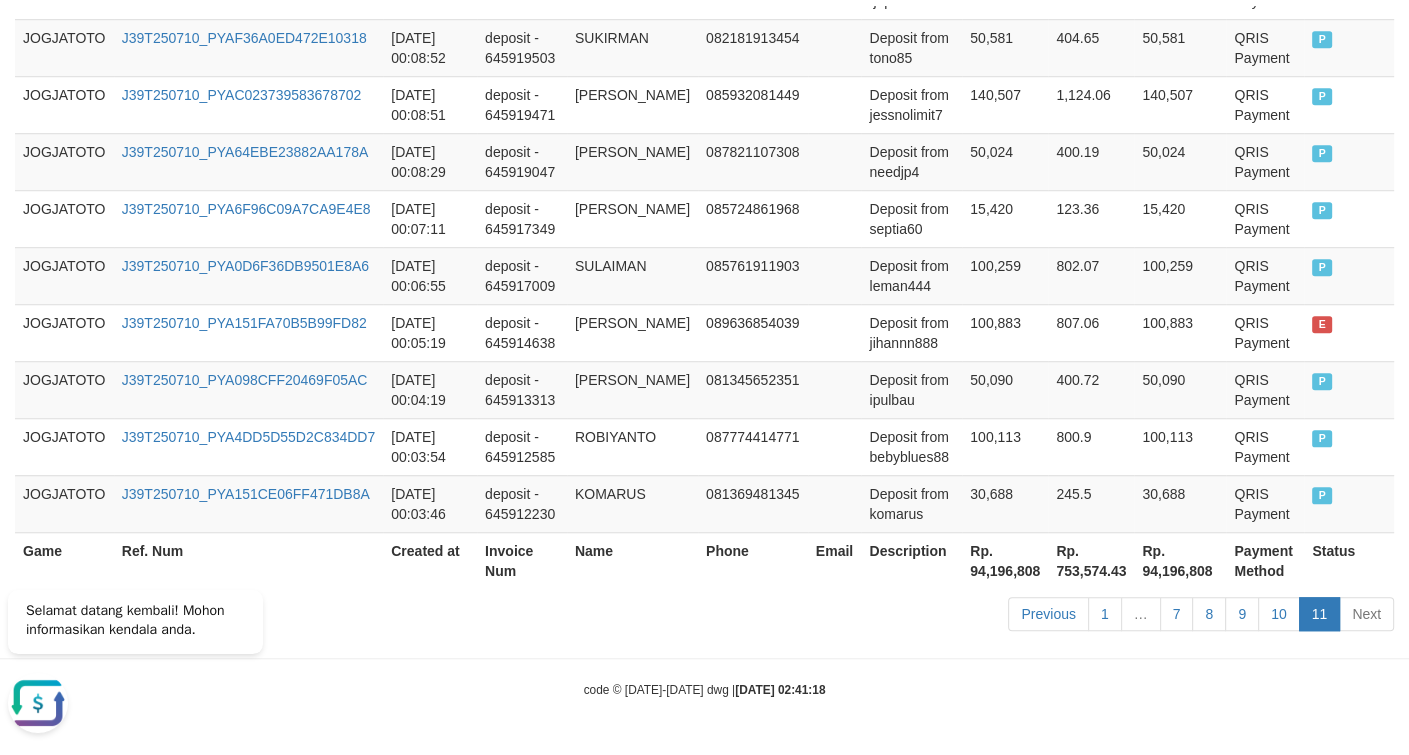 scroll, scrollTop: 1337, scrollLeft: 0, axis: vertical 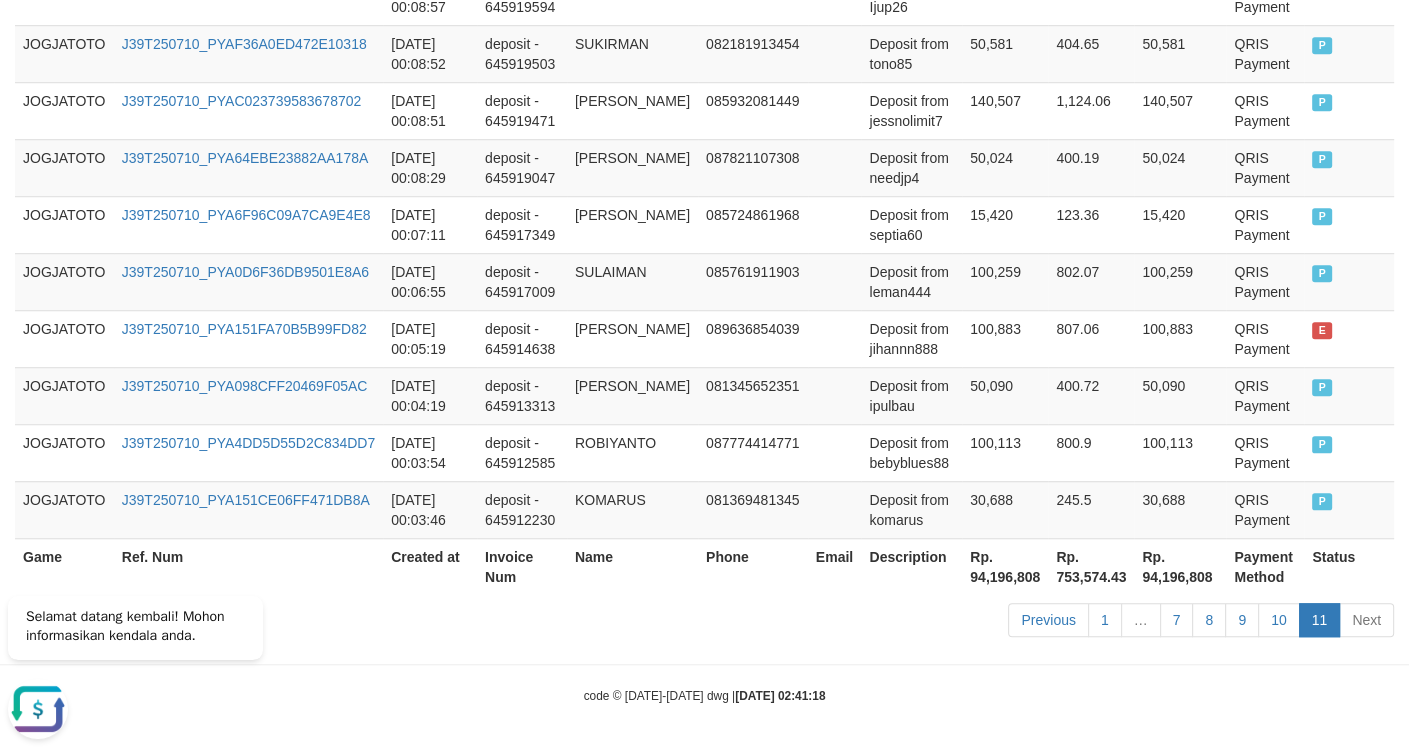 click on "11" at bounding box center (1320, 620) 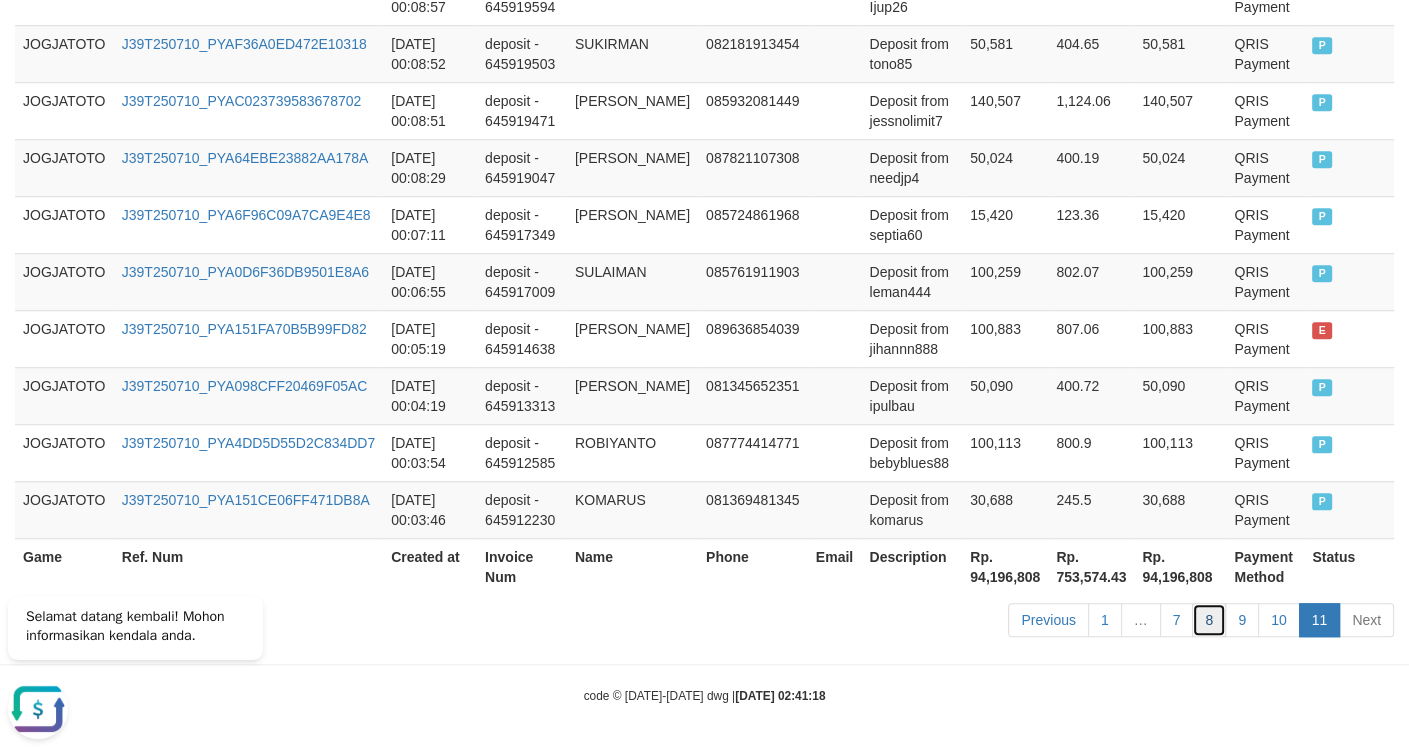 click on "8" at bounding box center [1209, 620] 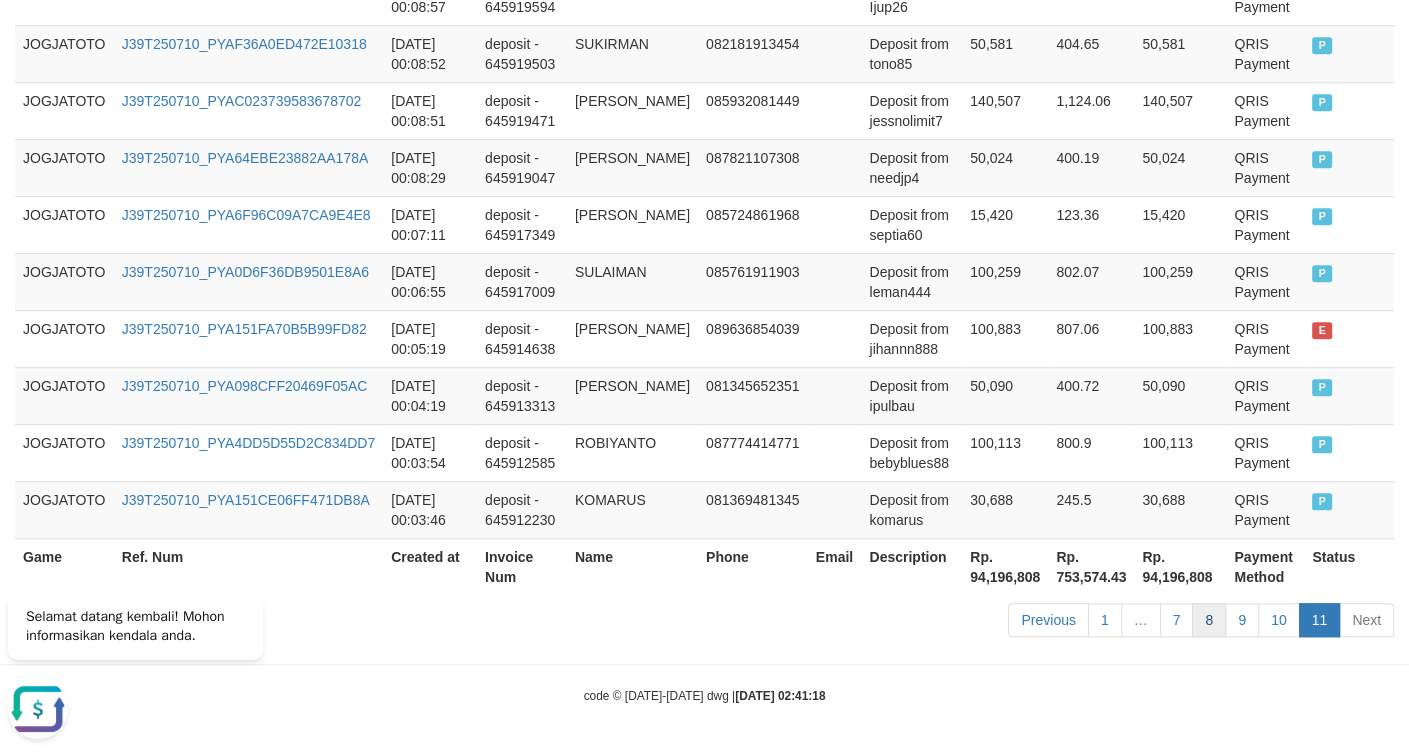 scroll, scrollTop: 5938, scrollLeft: 0, axis: vertical 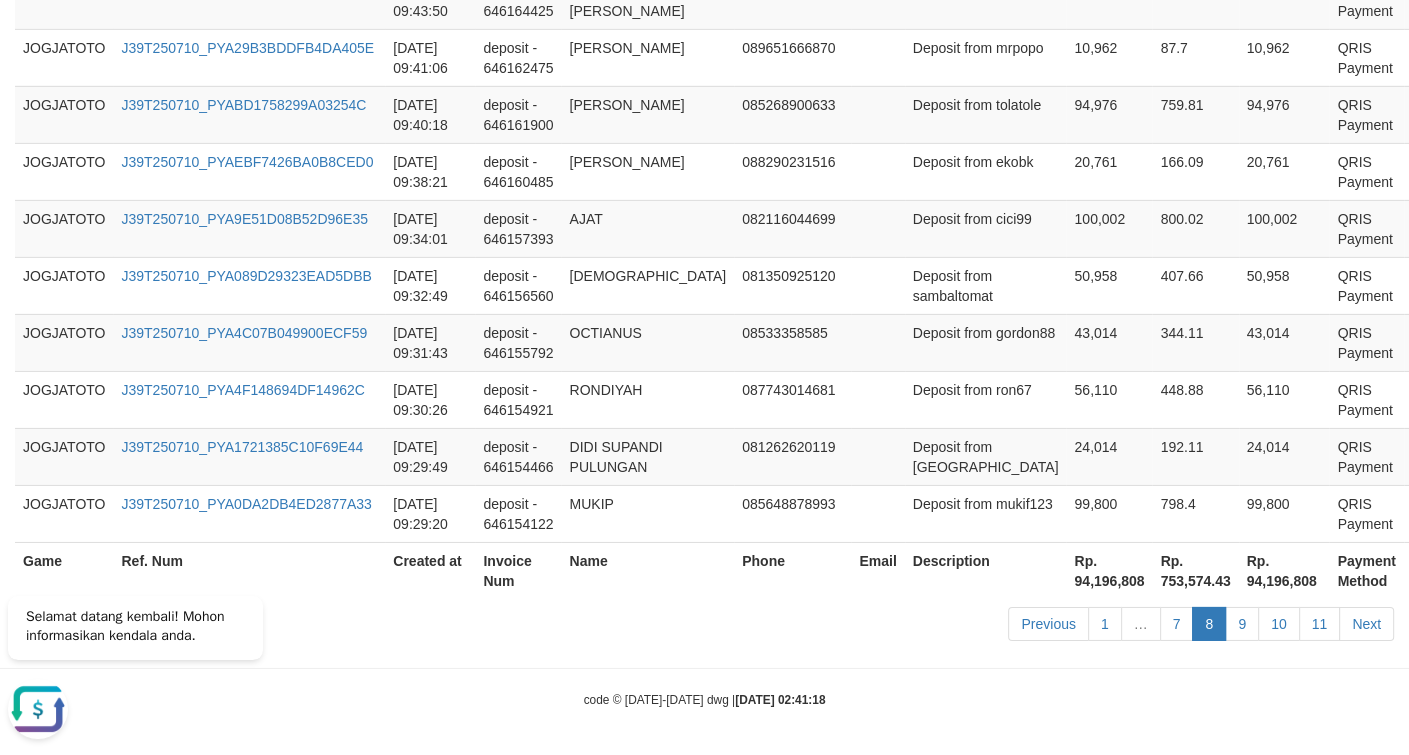 click on "8" at bounding box center [1209, 624] 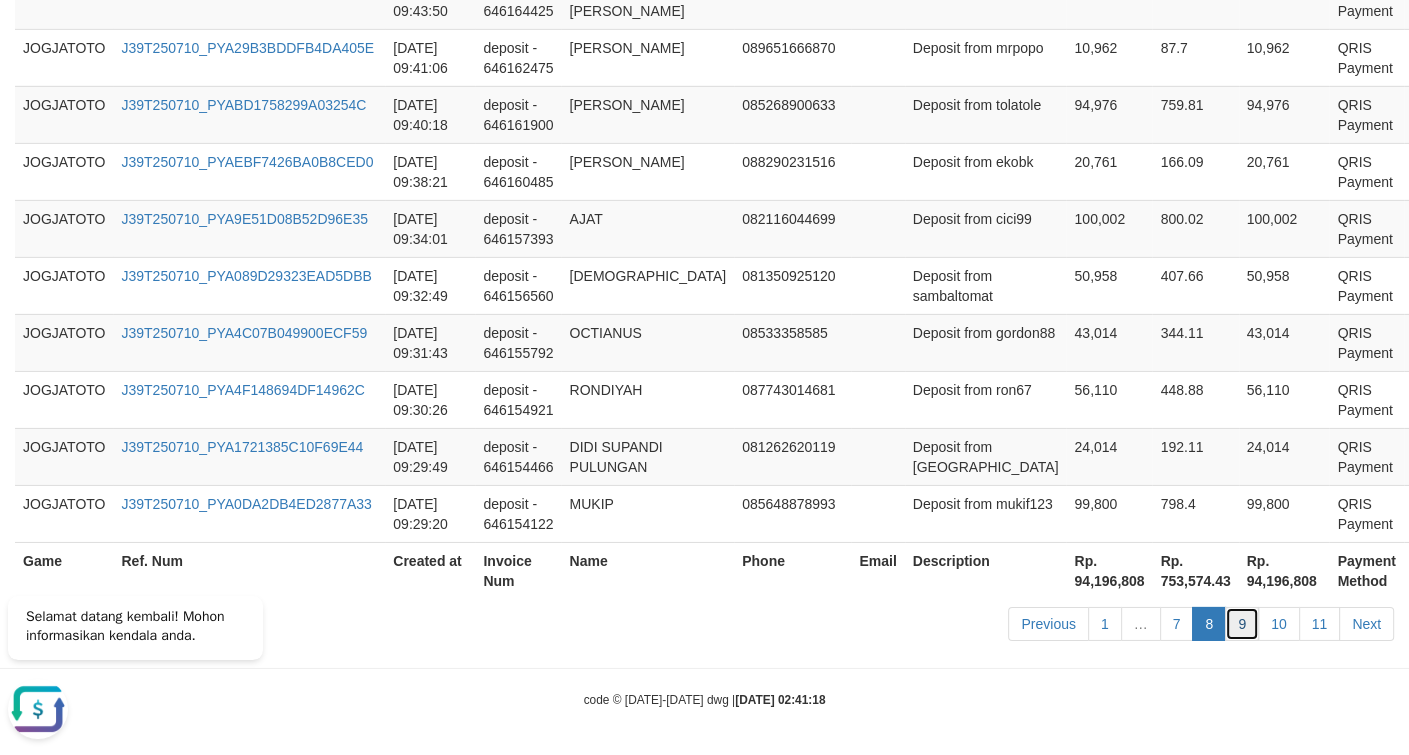 click on "9" at bounding box center (1242, 624) 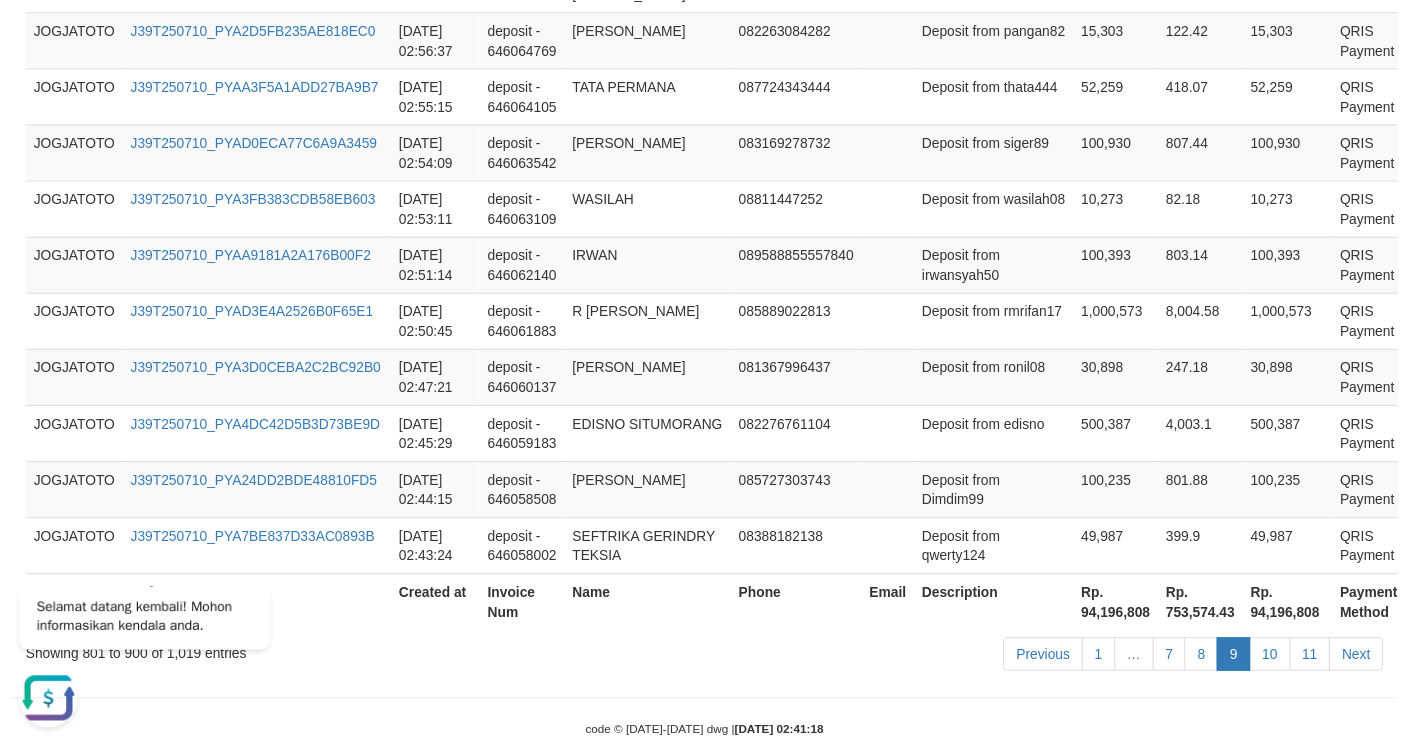 scroll, scrollTop: 5918, scrollLeft: 0, axis: vertical 